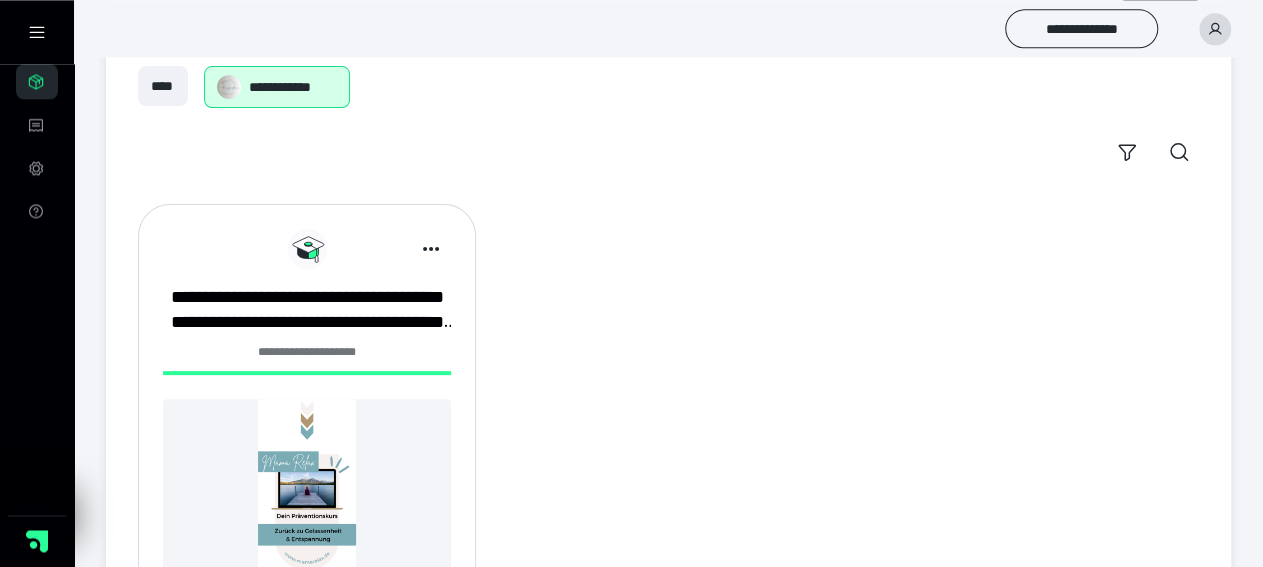 scroll, scrollTop: 156, scrollLeft: 0, axis: vertical 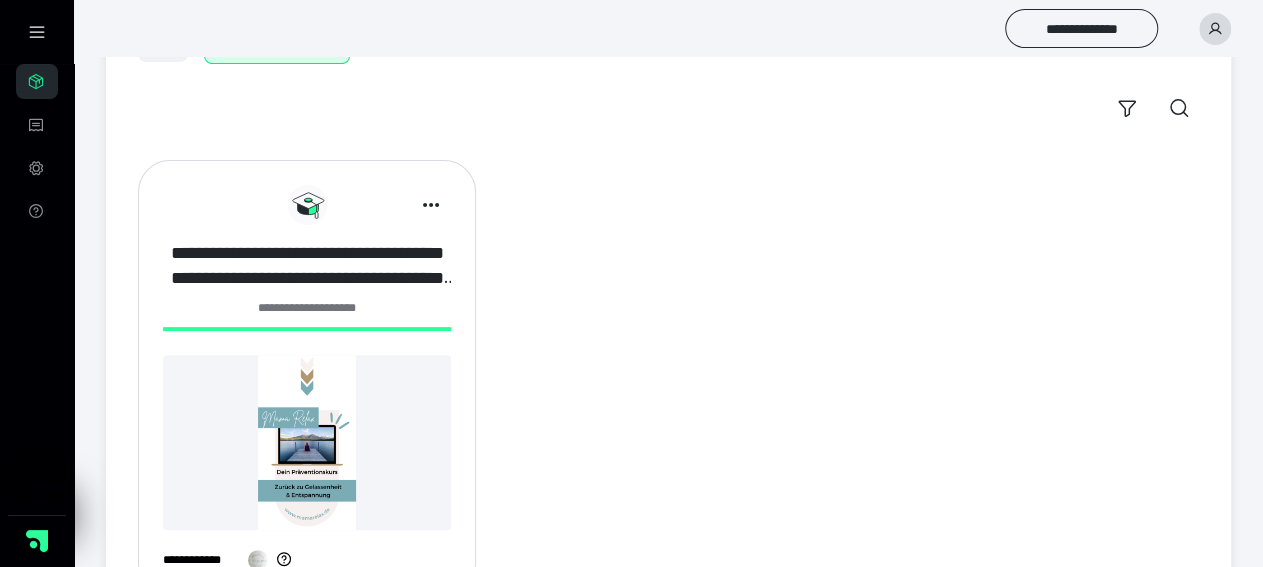 click on "**********" at bounding box center (307, 266) 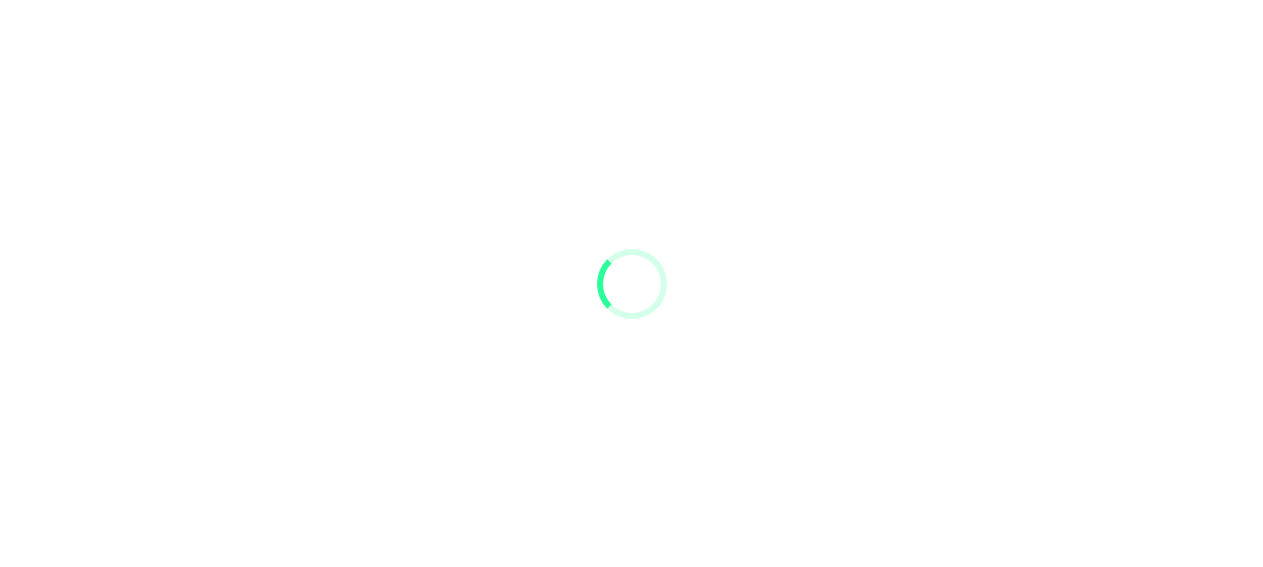 scroll, scrollTop: 0, scrollLeft: 0, axis: both 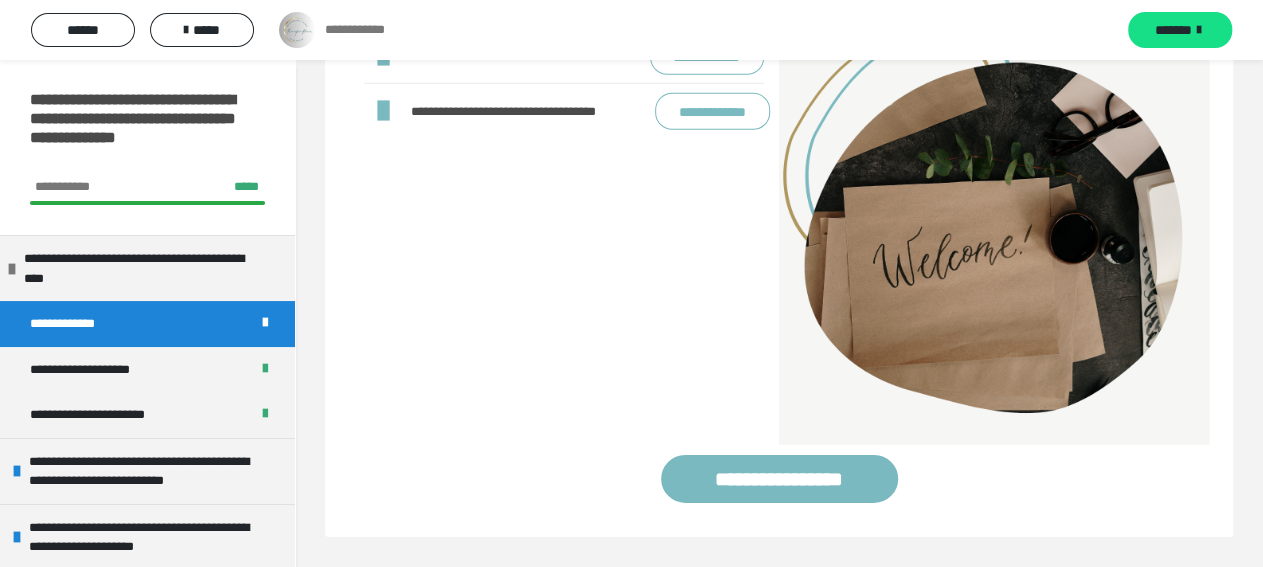 click on "**********" at bounding box center [707, 56] 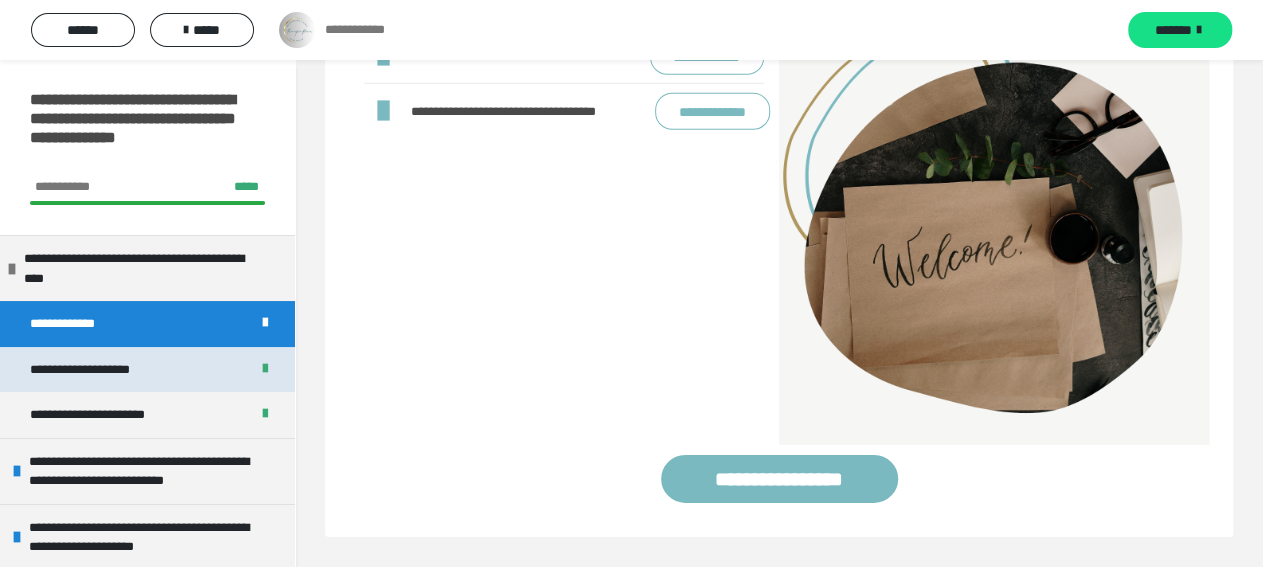 click on "**********" at bounding box center (92, 370) 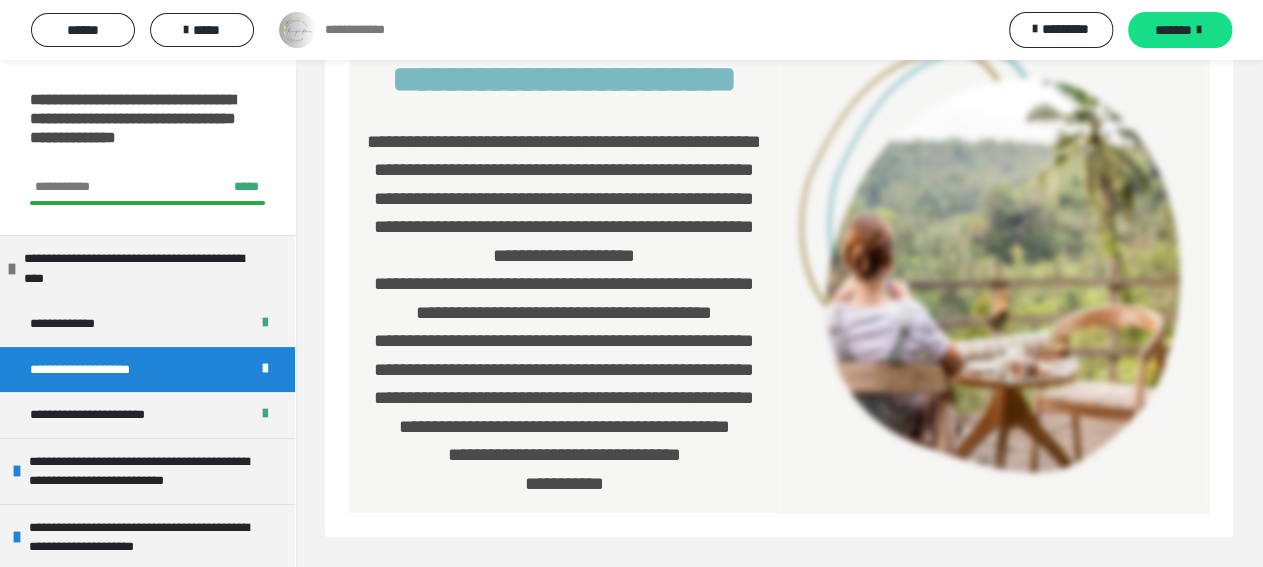 scroll, scrollTop: 1004, scrollLeft: 0, axis: vertical 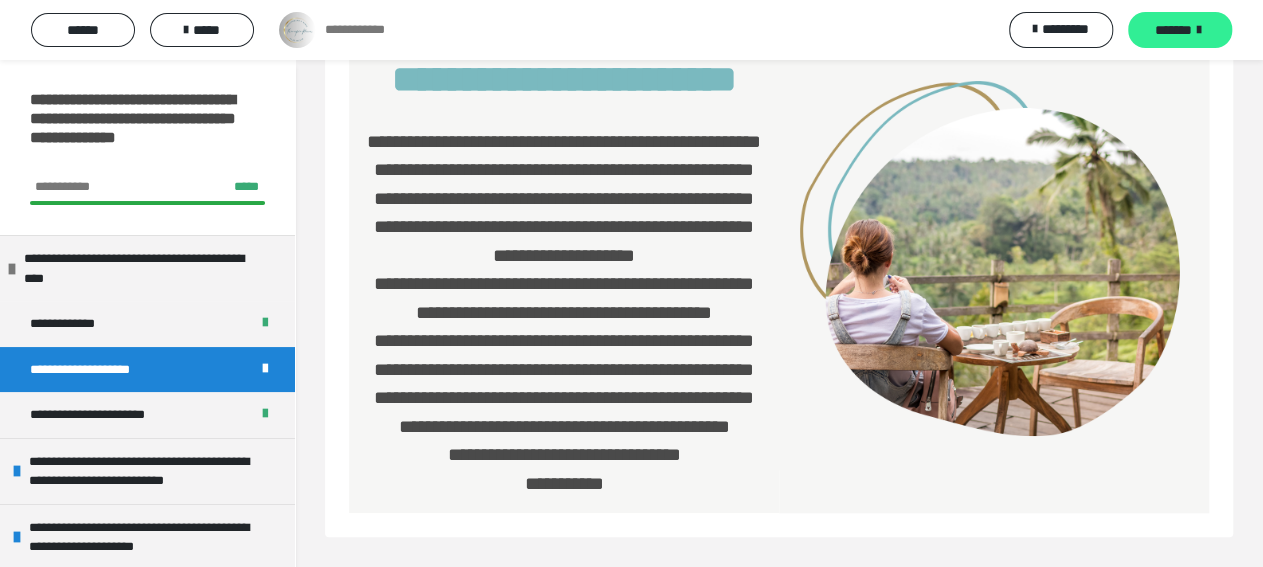 click on "*******" at bounding box center (1180, 30) 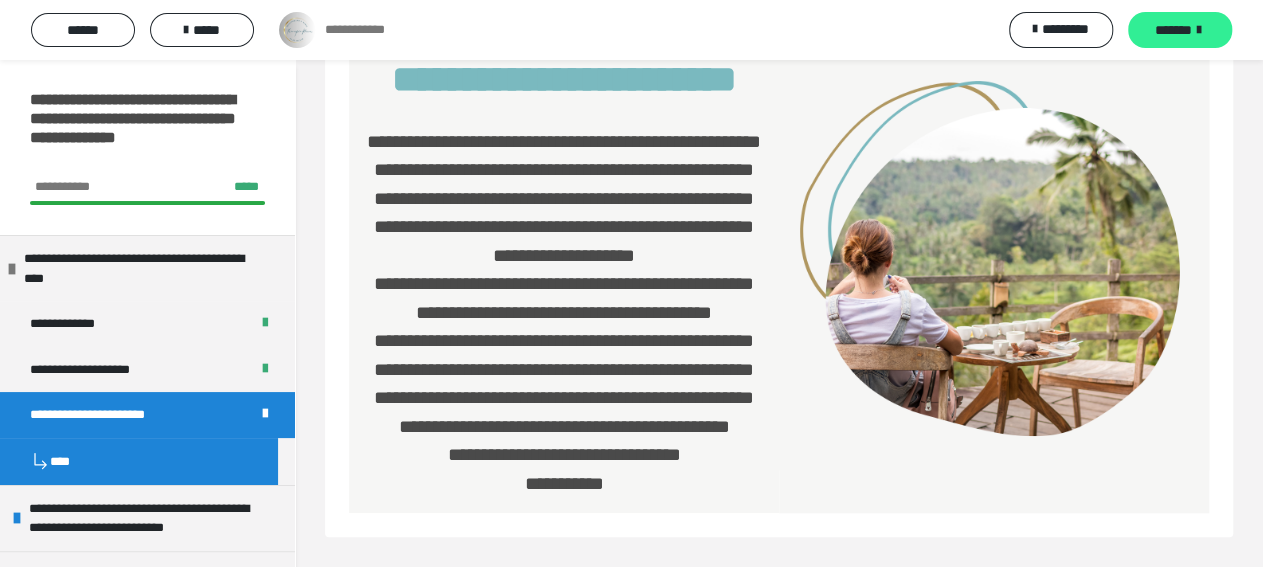 scroll, scrollTop: 1235, scrollLeft: 0, axis: vertical 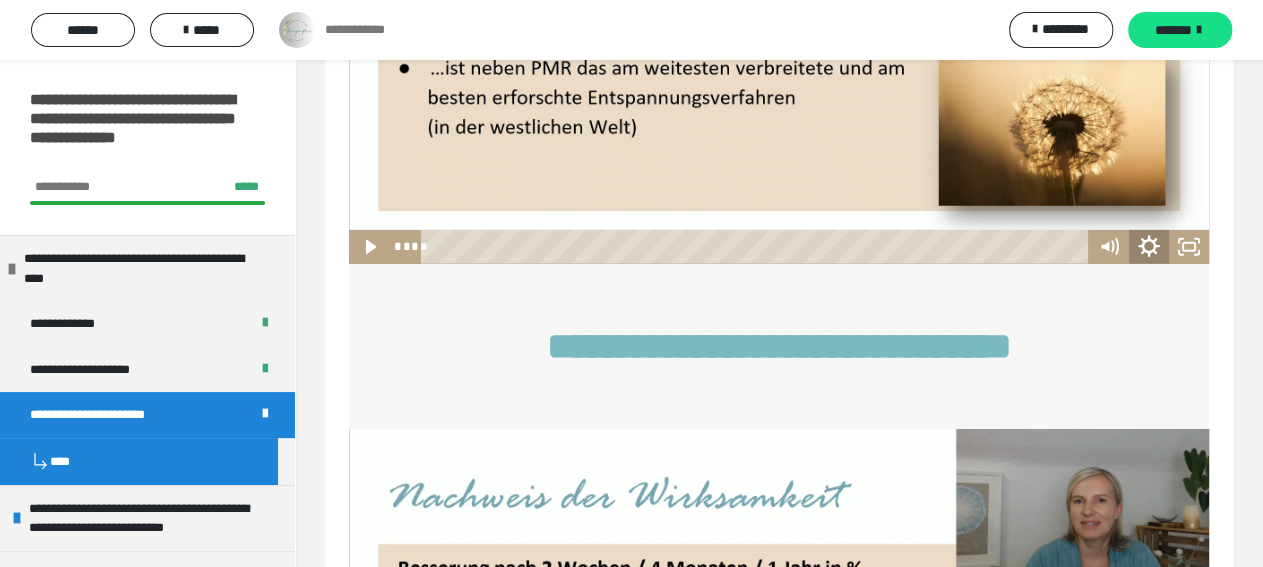 click 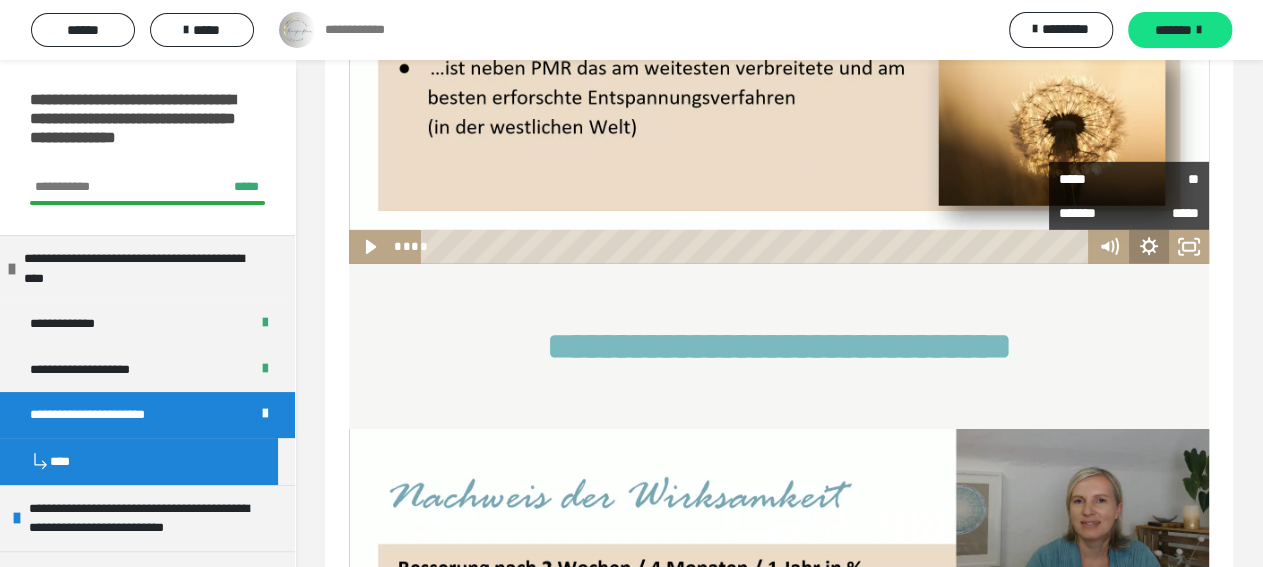 click 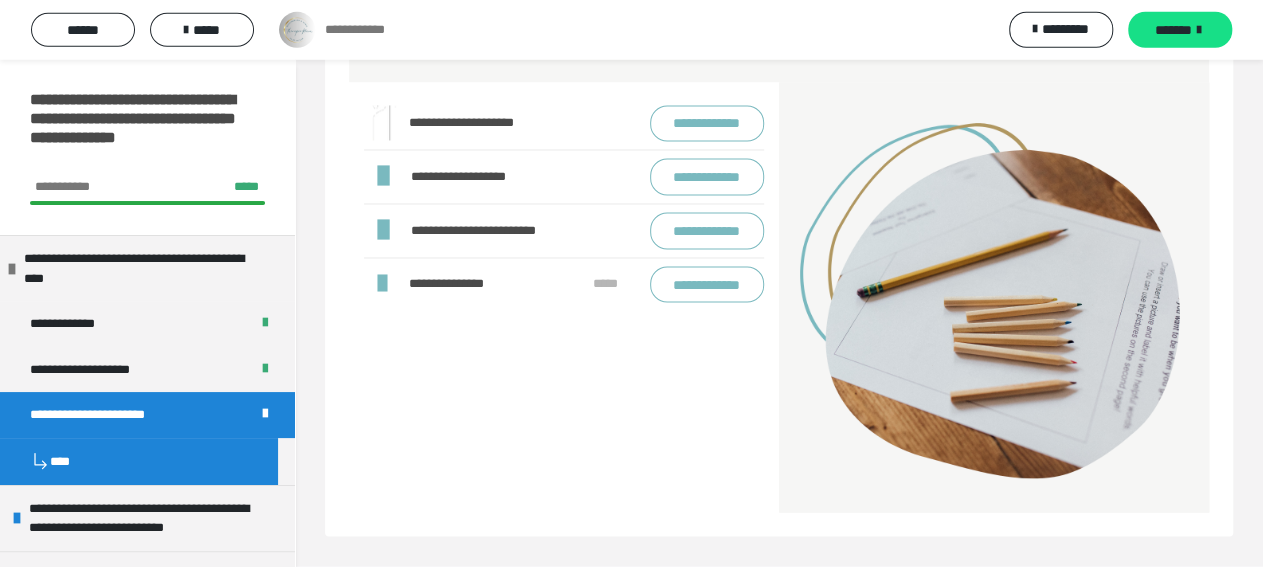 scroll, scrollTop: 5804, scrollLeft: 0, axis: vertical 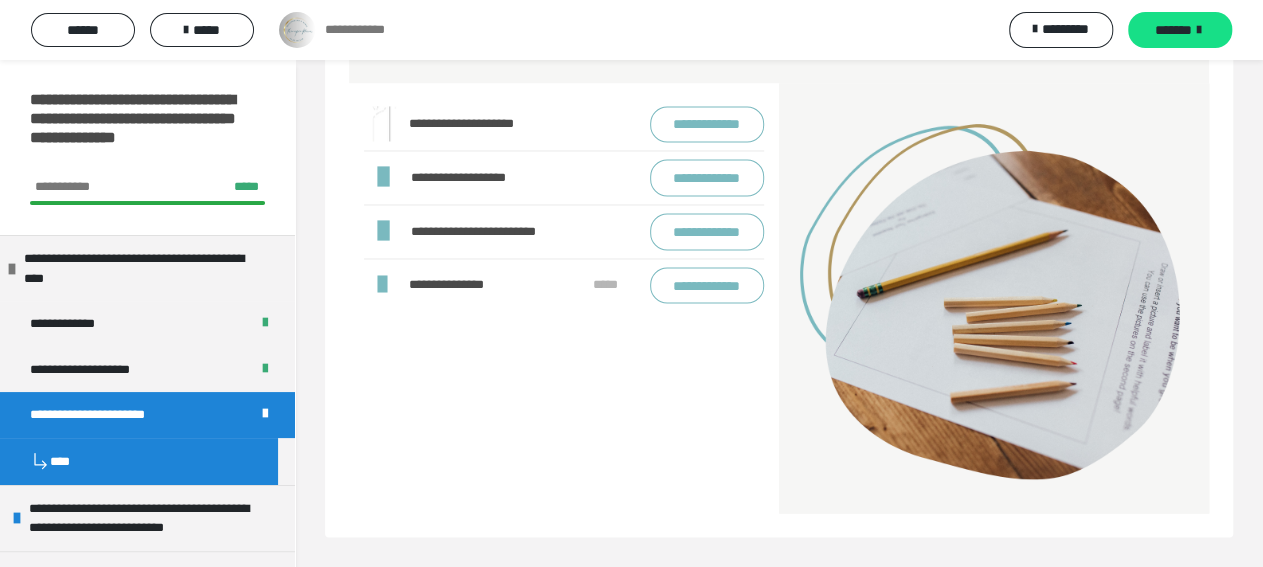 click on "**********" at bounding box center (707, 124) 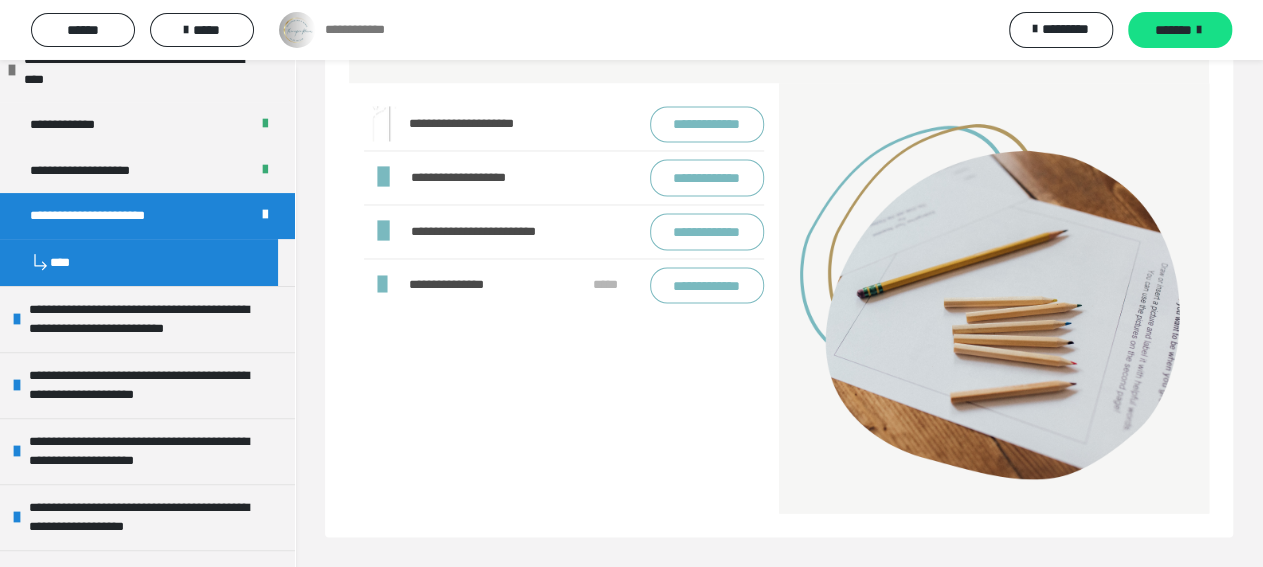 scroll, scrollTop: 213, scrollLeft: 0, axis: vertical 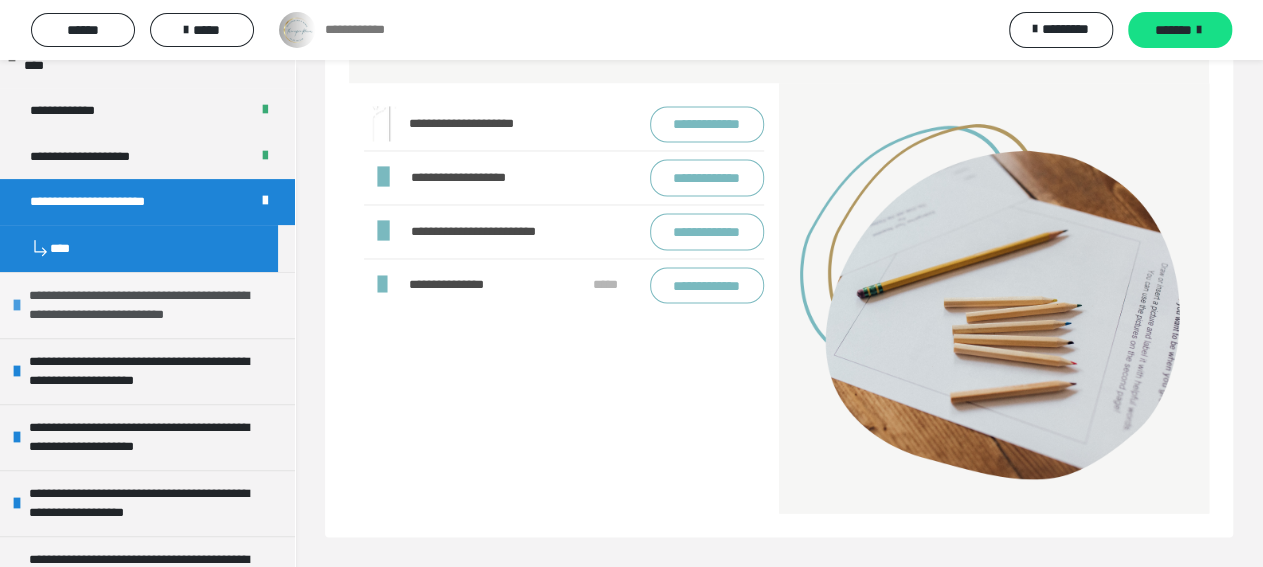click on "**********" at bounding box center (148, 305) 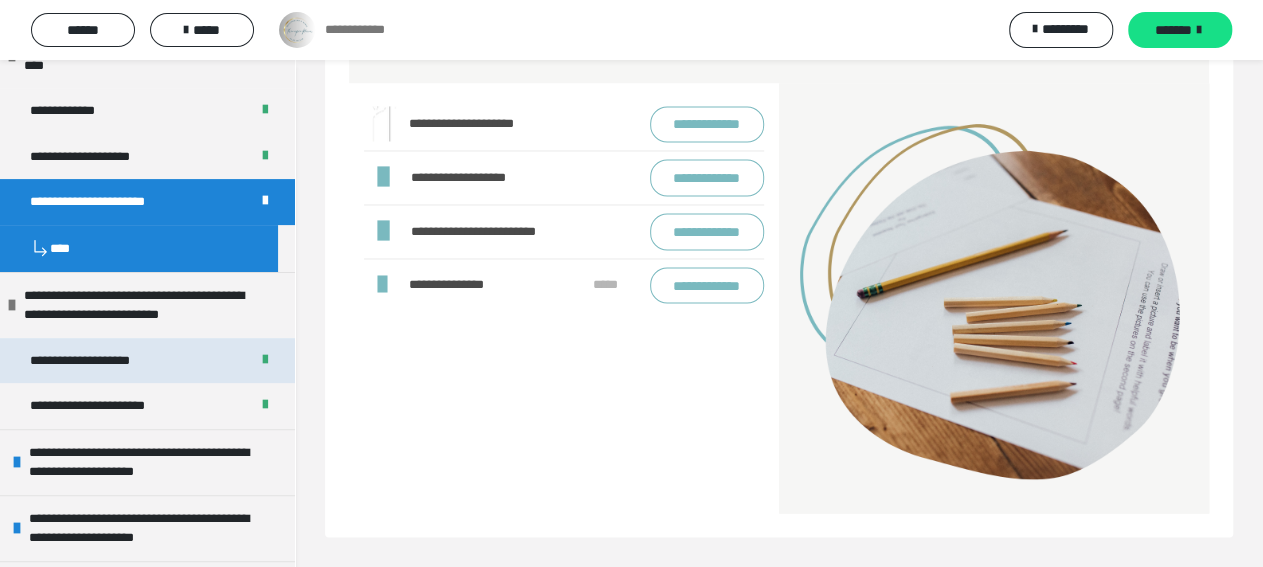 click on "**********" at bounding box center [93, 361] 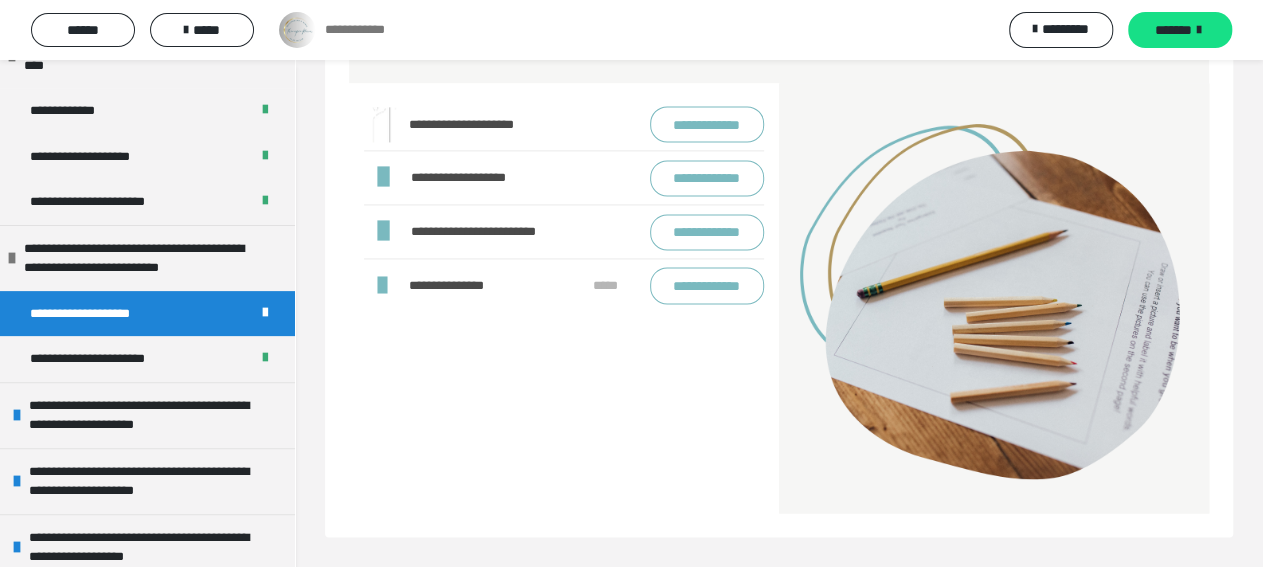 scroll, scrollTop: 976, scrollLeft: 0, axis: vertical 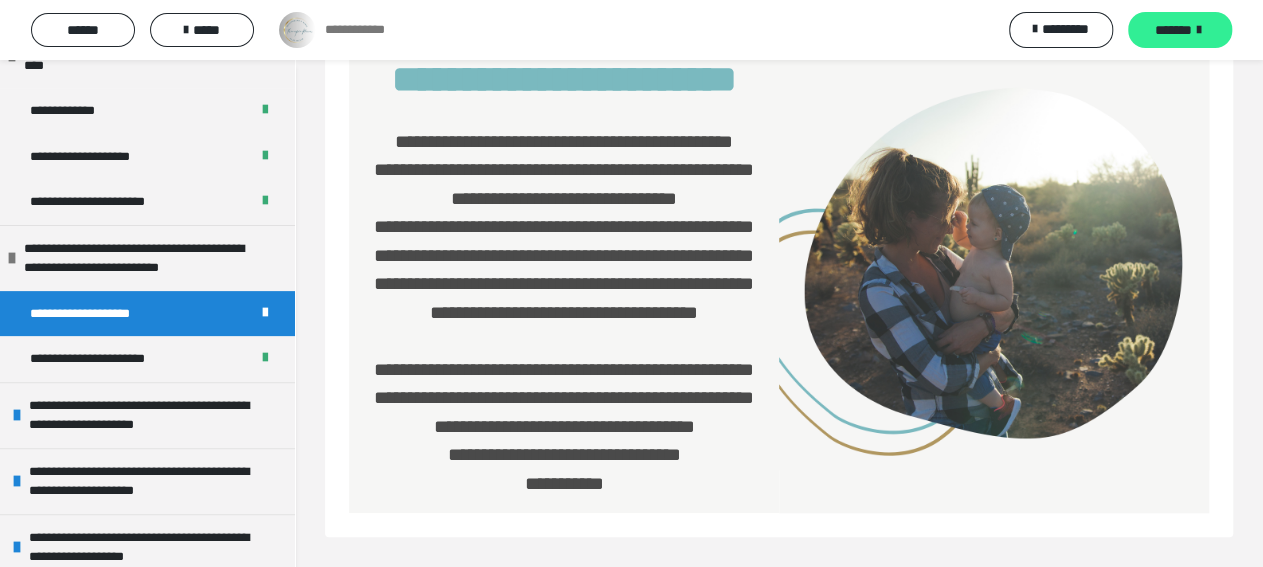 click on "*******" at bounding box center [1173, 30] 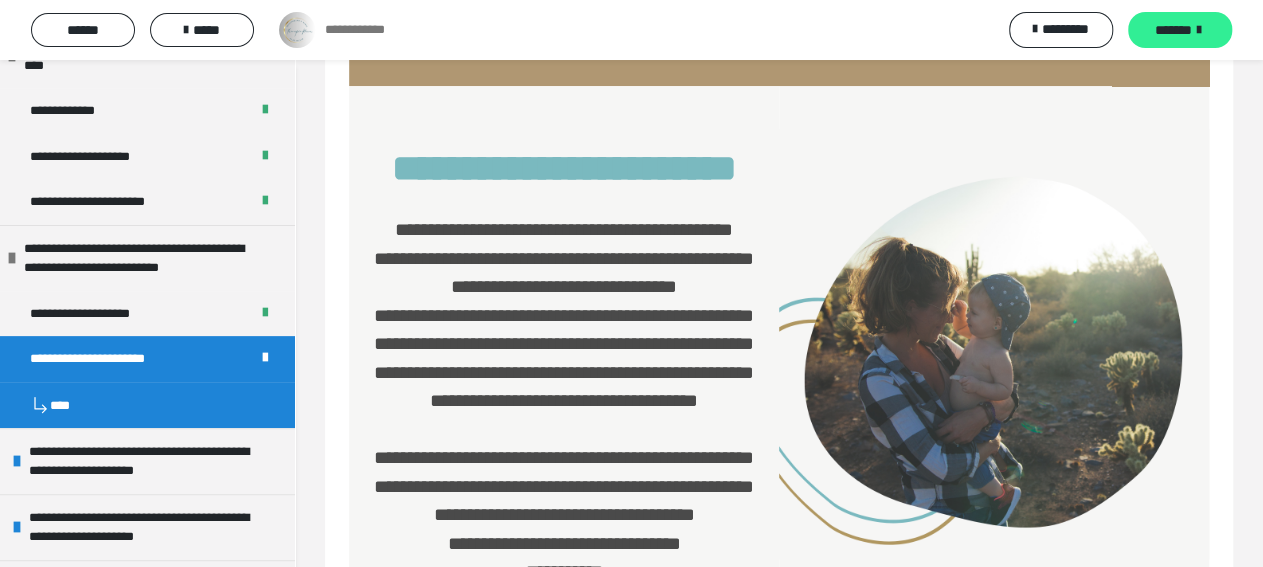 scroll, scrollTop: 1206, scrollLeft: 0, axis: vertical 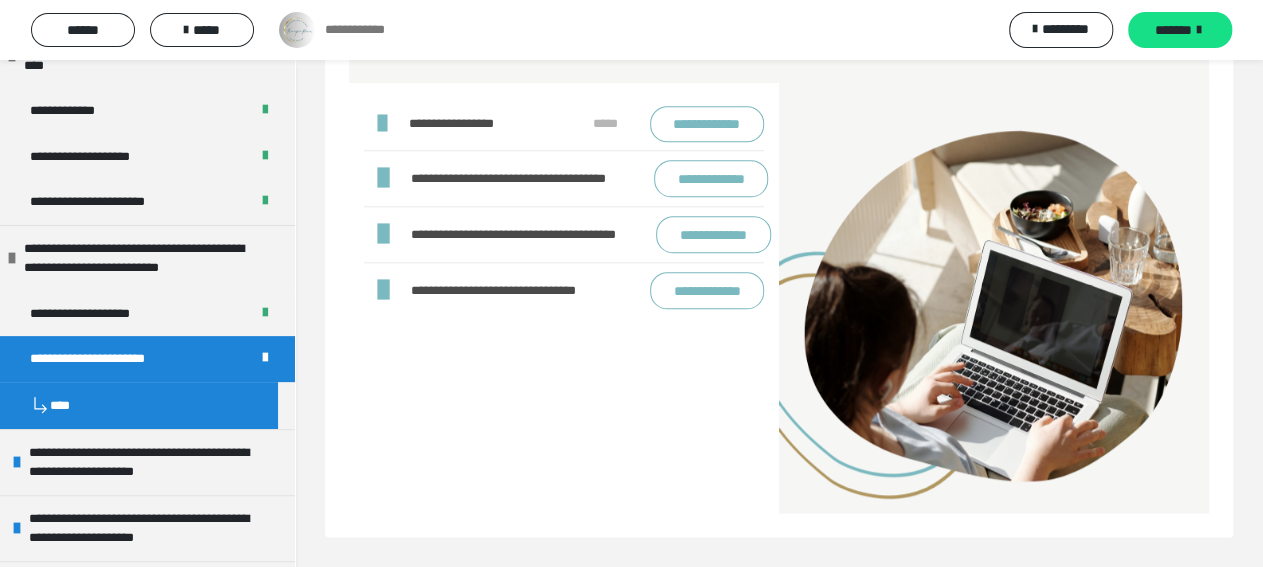 click on "**********" at bounding box center (707, 124) 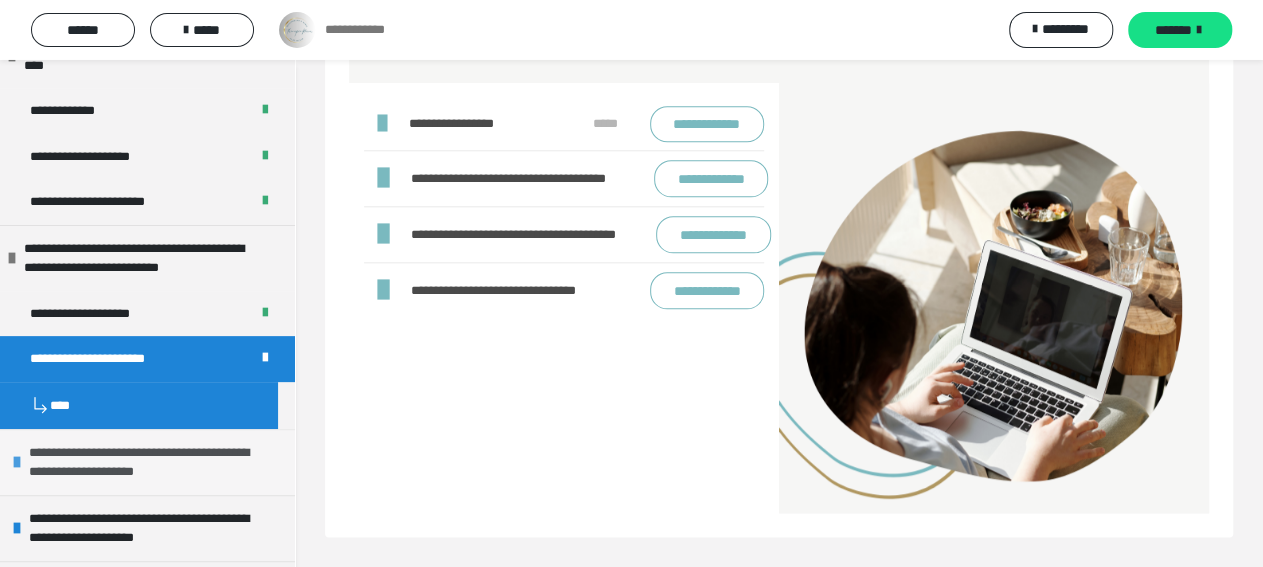 click on "**********" at bounding box center [148, 462] 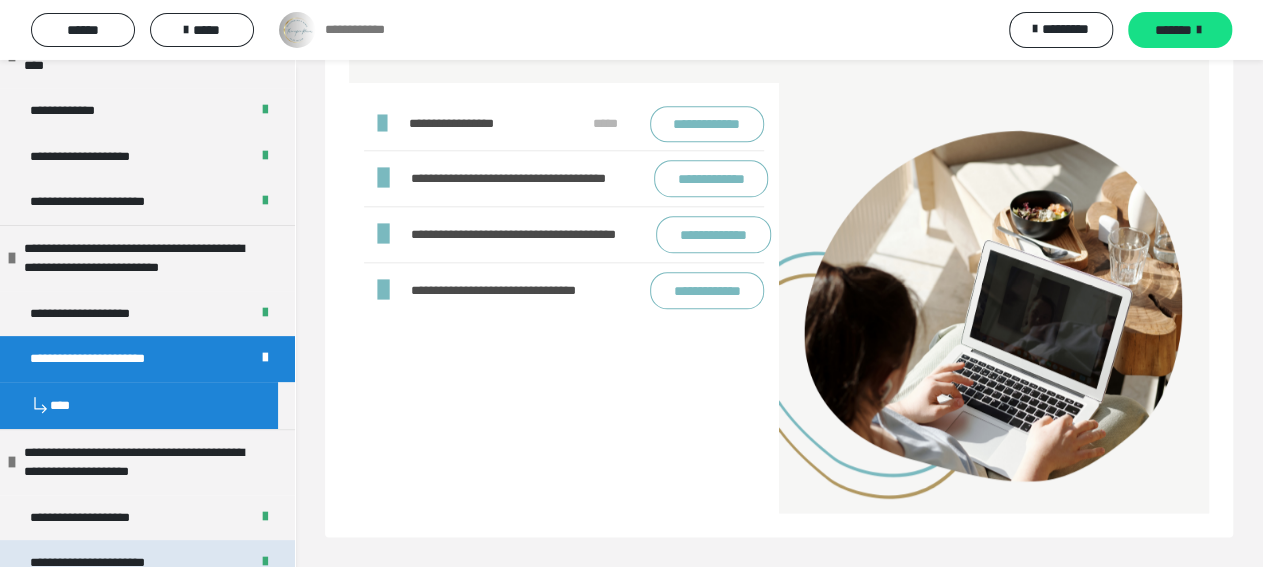 click on "**********" at bounding box center (103, 563) 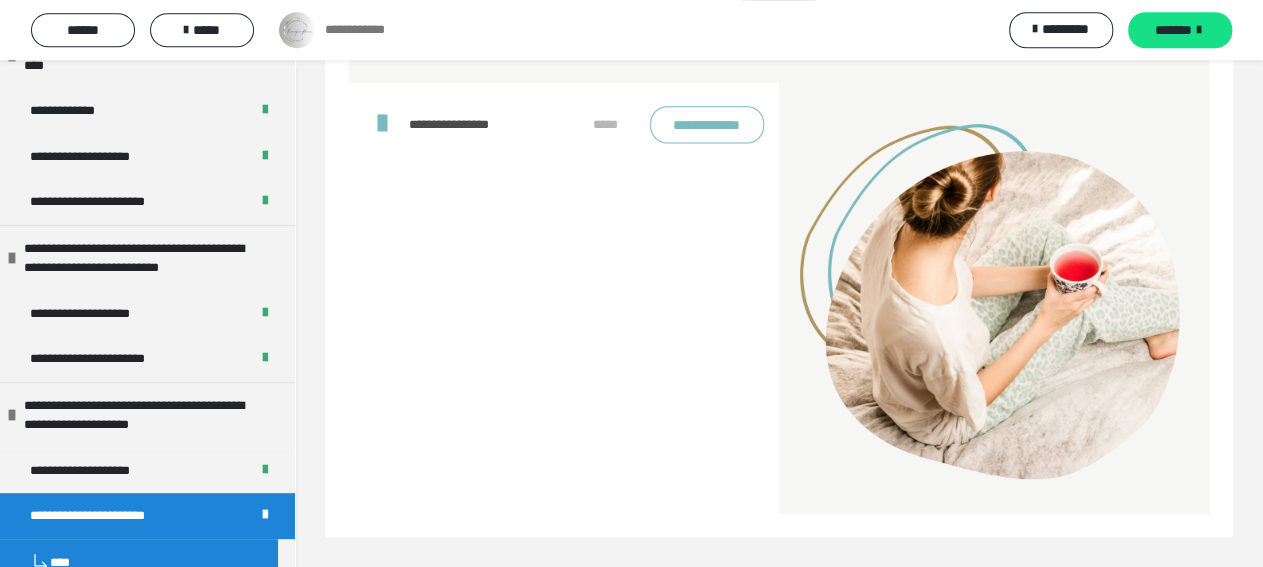scroll, scrollTop: 5370, scrollLeft: 0, axis: vertical 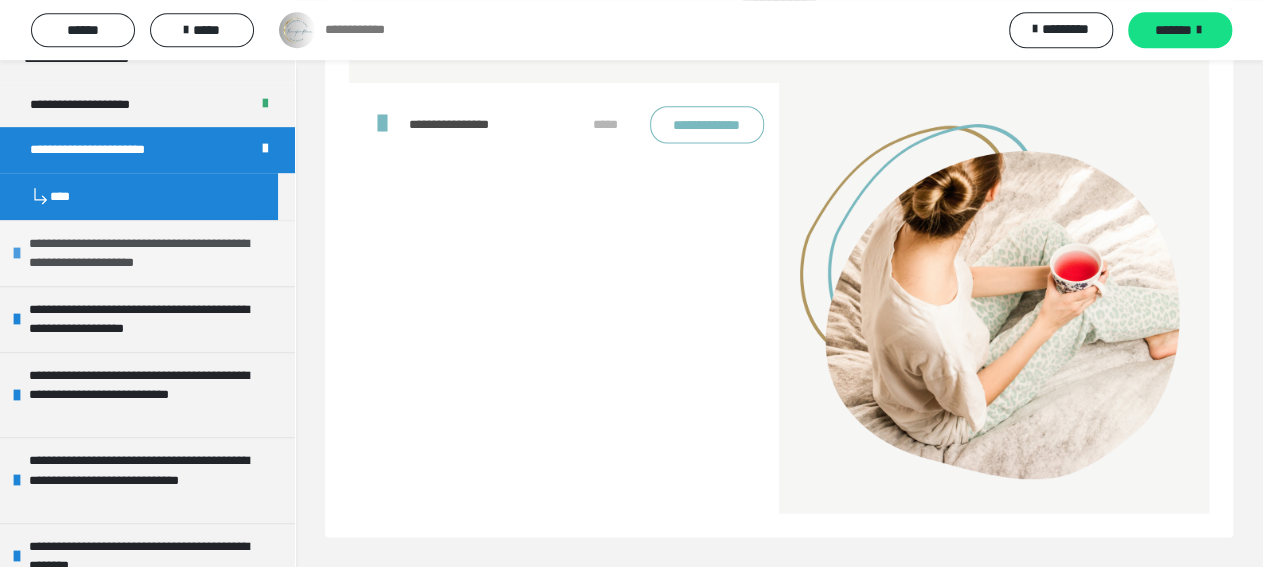 click on "**********" at bounding box center (148, 253) 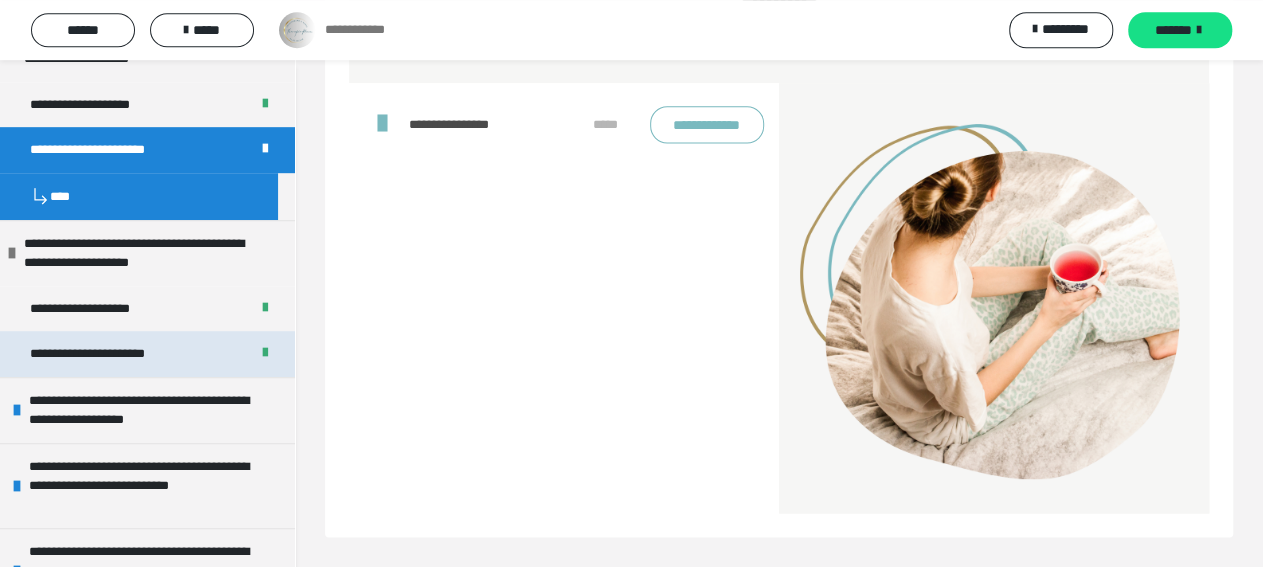 click on "**********" at bounding box center (104, 354) 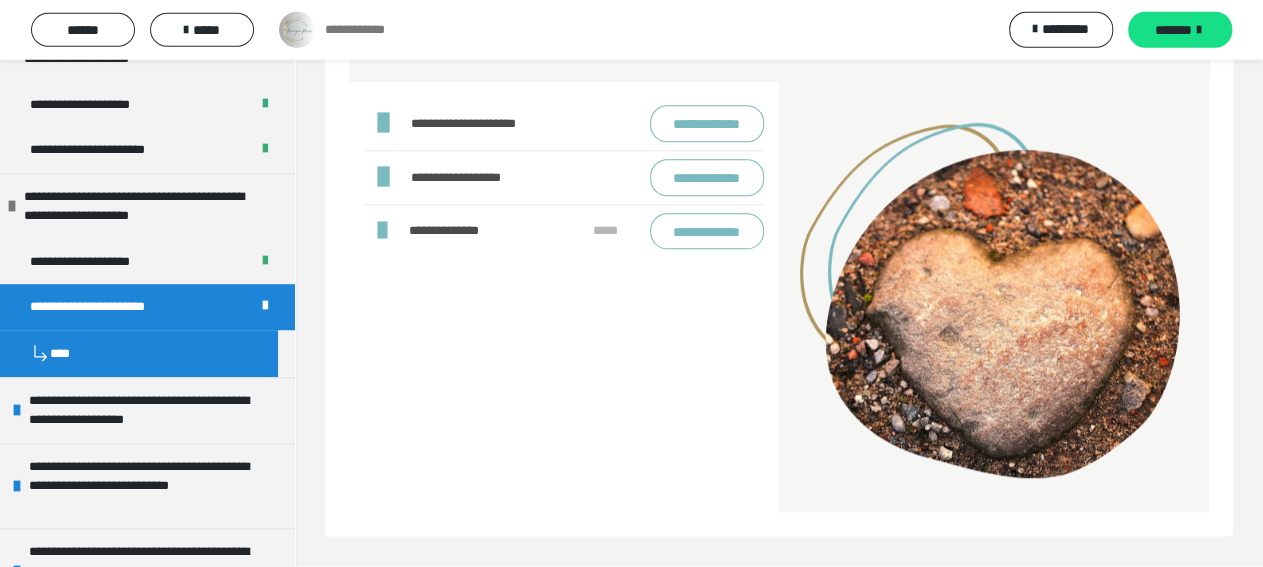 scroll, scrollTop: 4917, scrollLeft: 0, axis: vertical 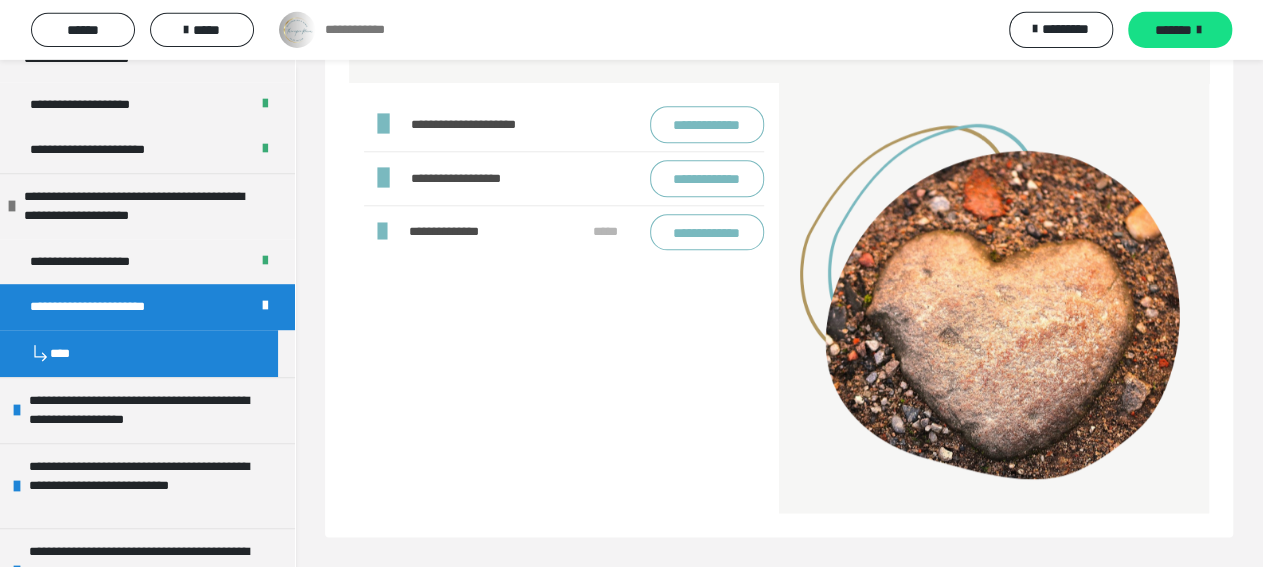 click on "**********" at bounding box center (707, 124) 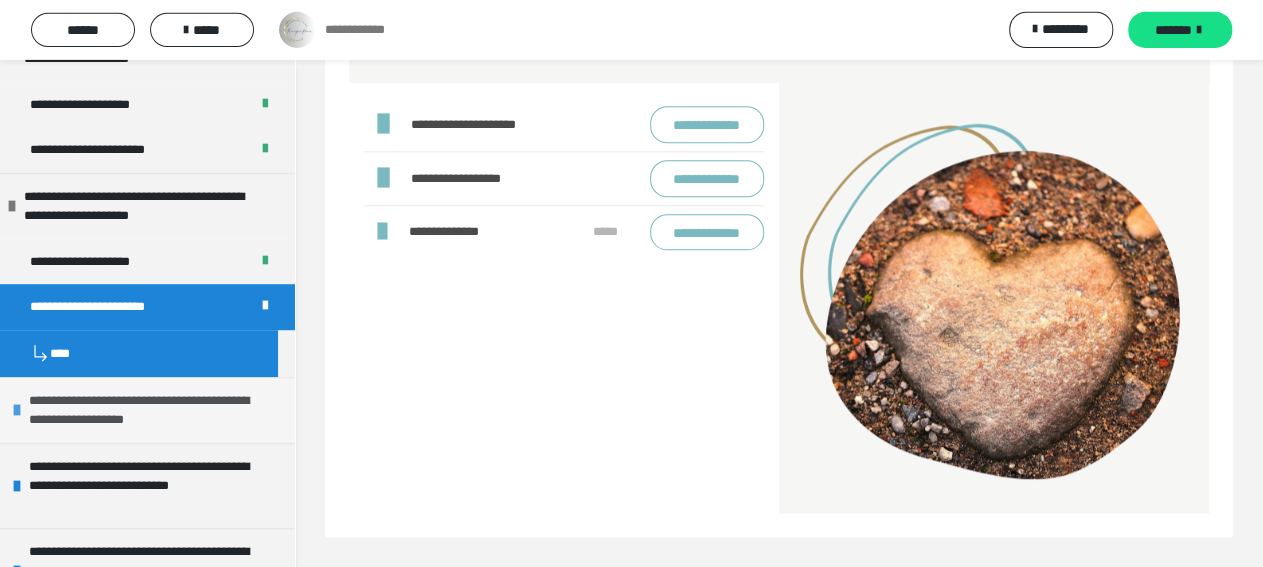 click on "**********" at bounding box center [148, 410] 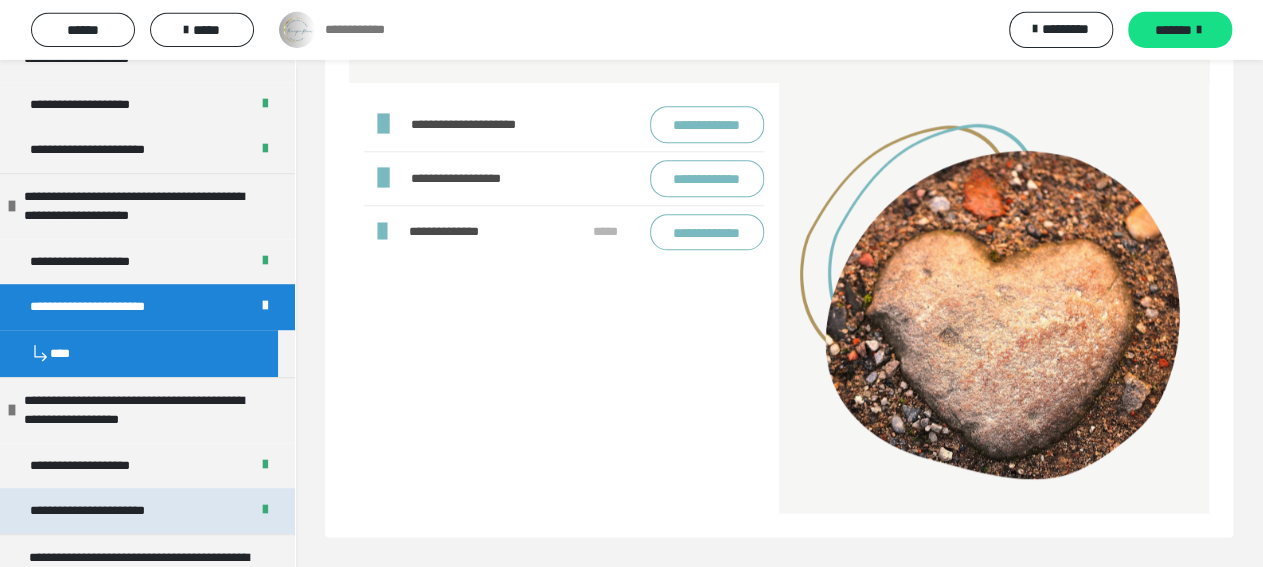 click on "**********" at bounding box center (103, 511) 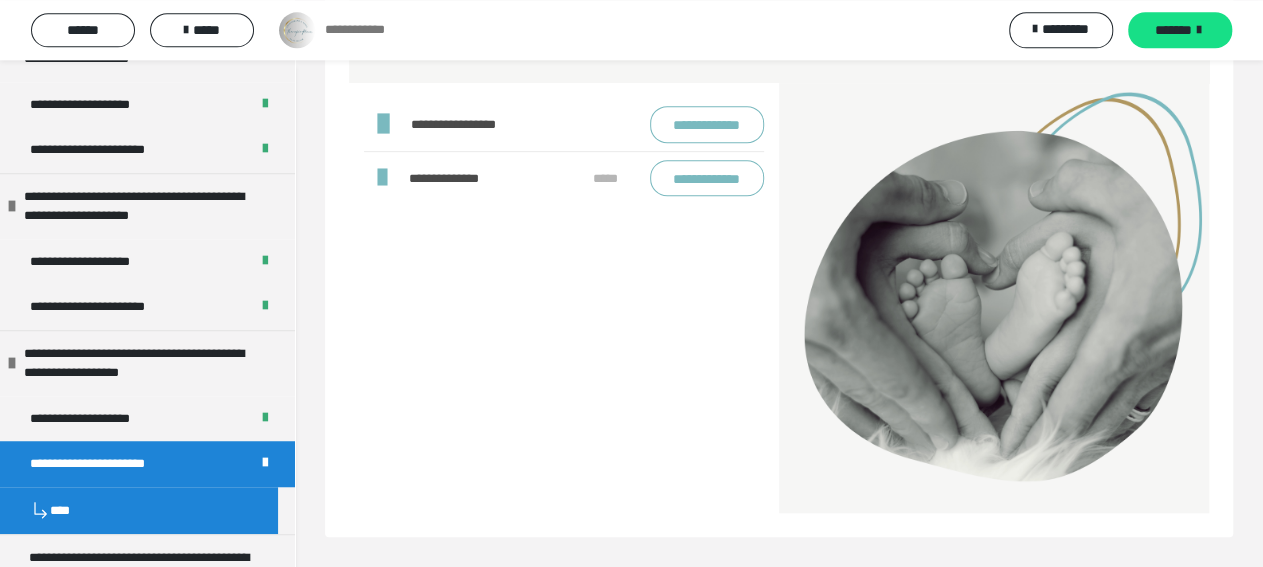 scroll, scrollTop: 4408, scrollLeft: 0, axis: vertical 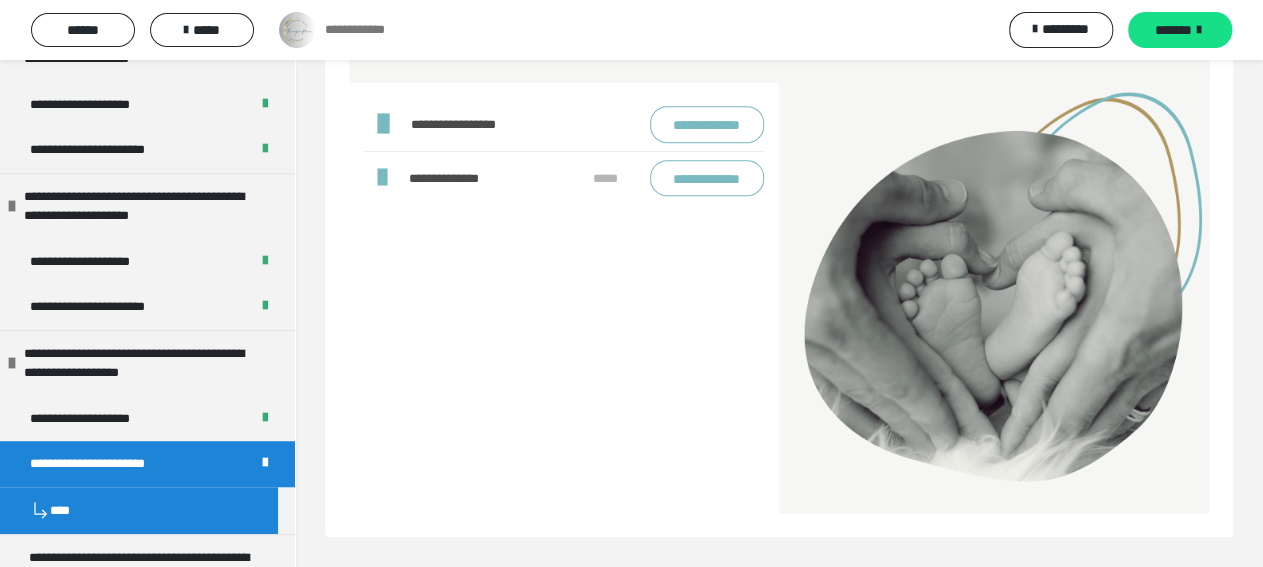 click on "**********" at bounding box center (707, 124) 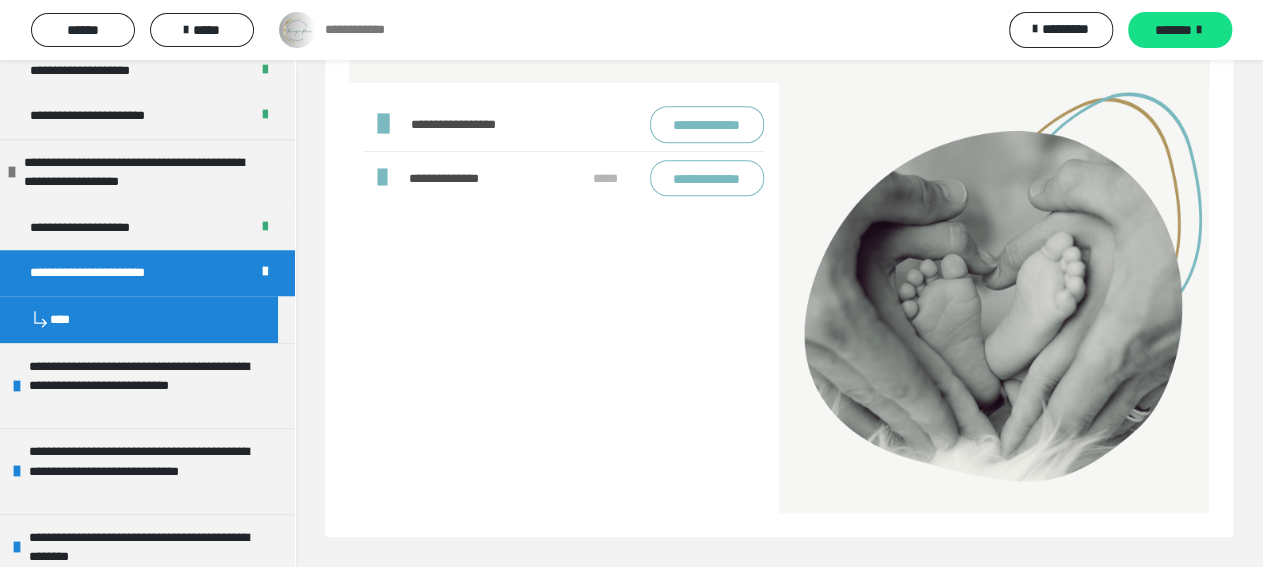 scroll, scrollTop: 785, scrollLeft: 0, axis: vertical 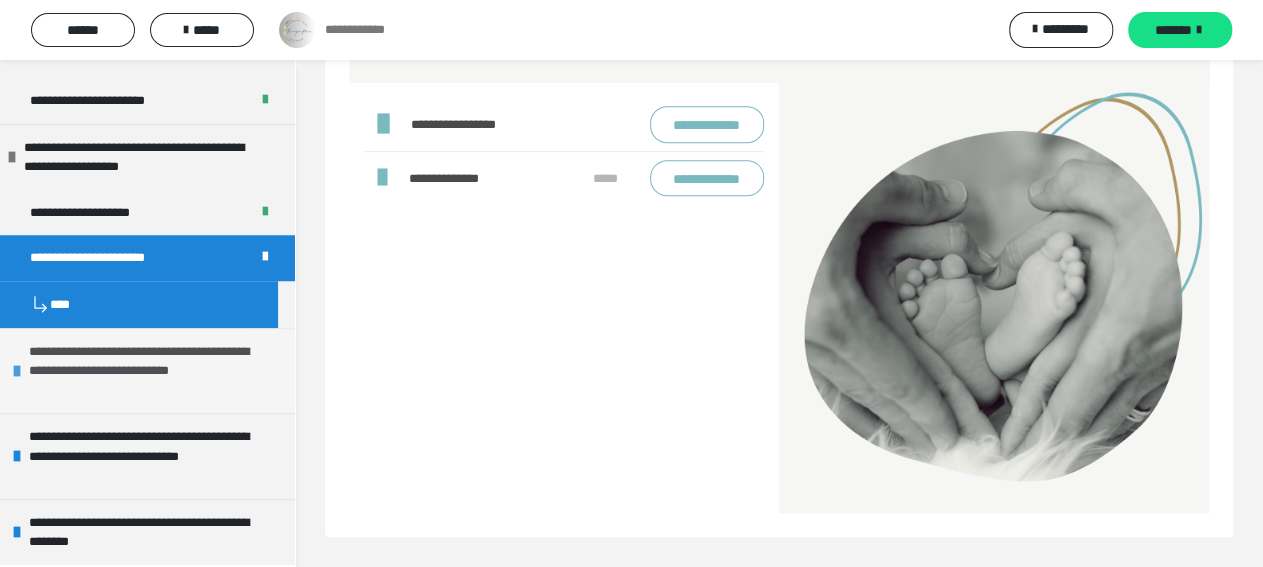 click on "**********" at bounding box center (148, 371) 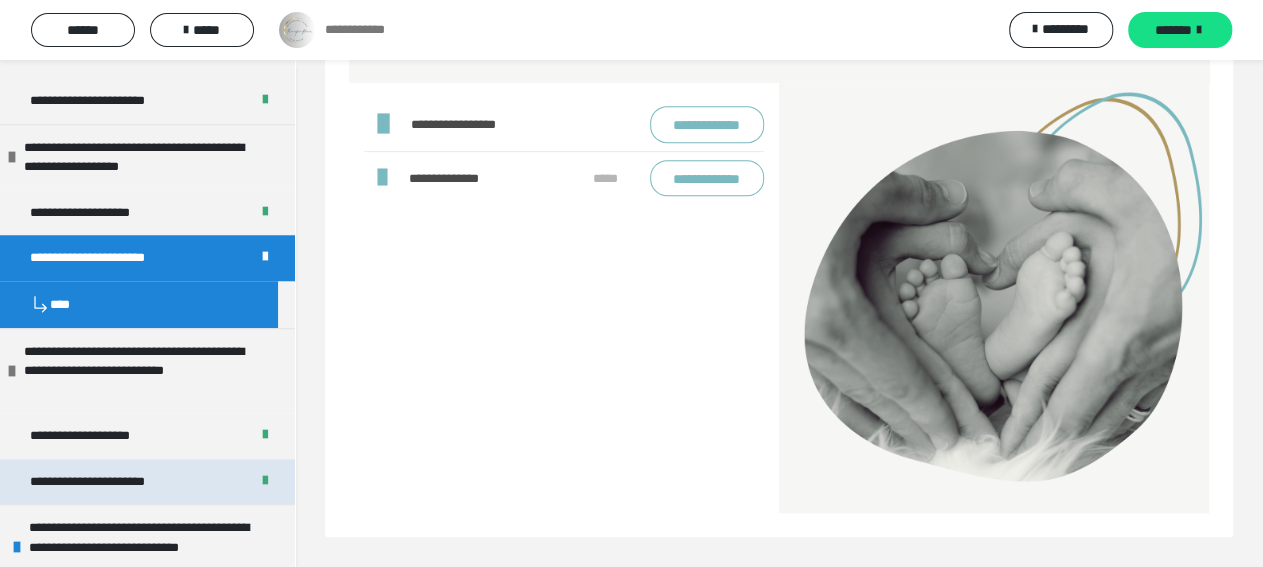 click on "**********" at bounding box center (104, 482) 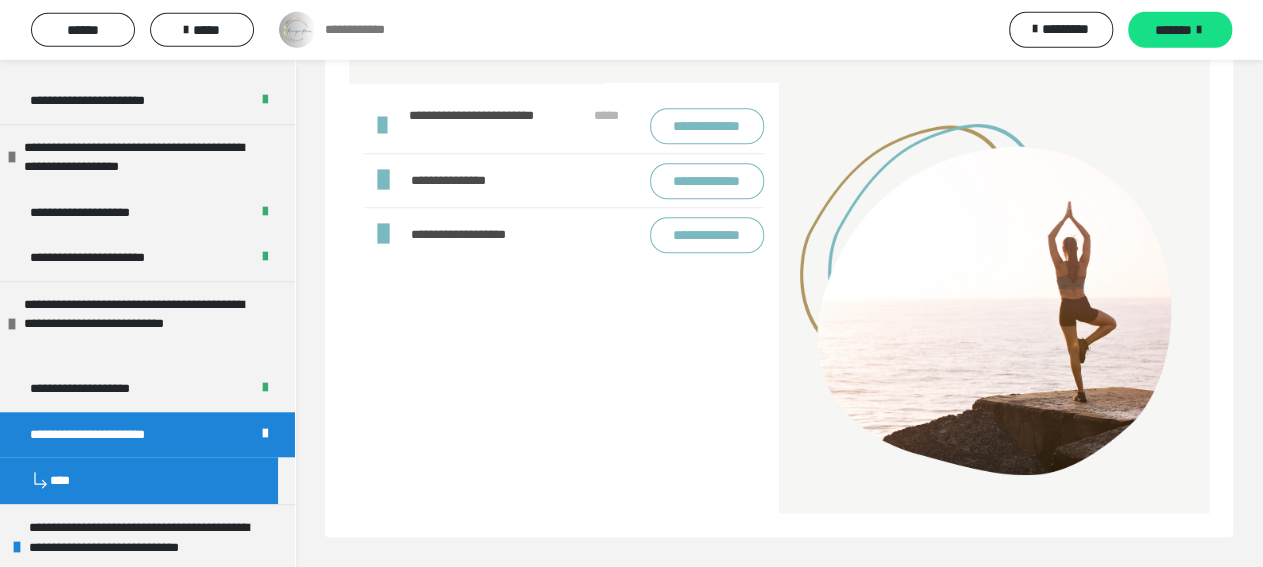 scroll, scrollTop: 4932, scrollLeft: 0, axis: vertical 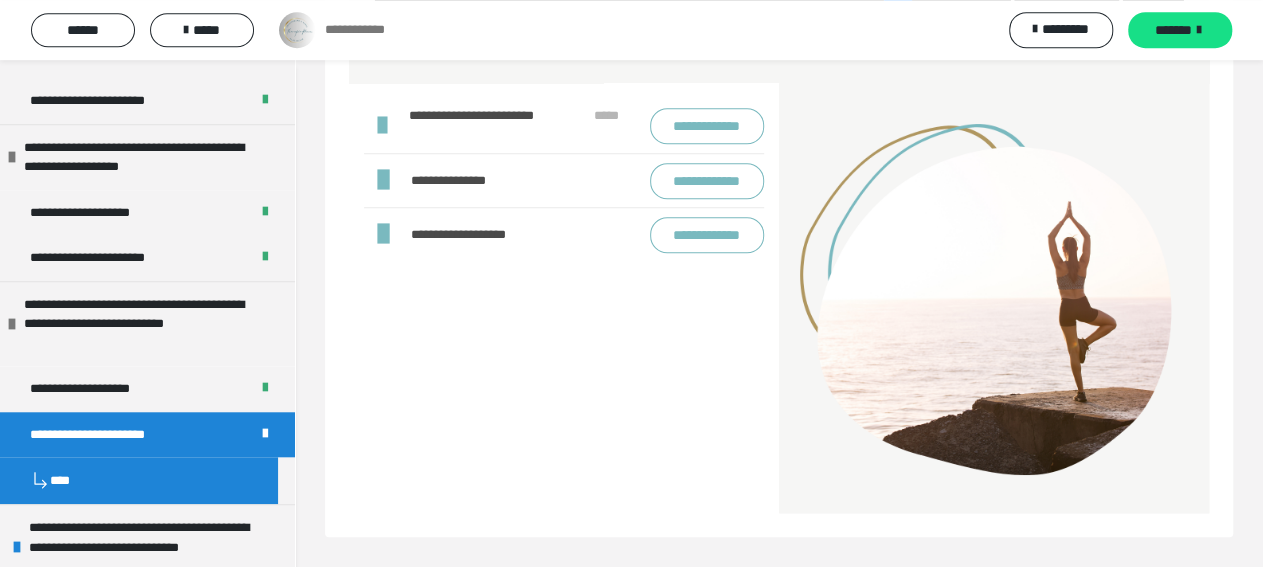click on "**********" at bounding box center (707, 126) 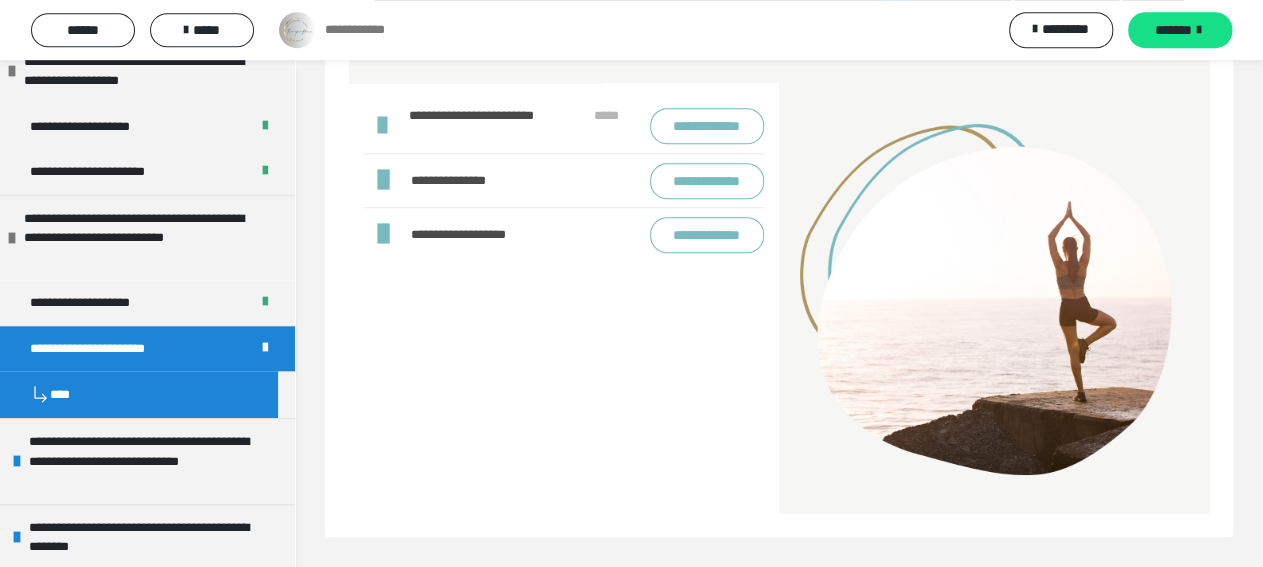 scroll, scrollTop: 876, scrollLeft: 0, axis: vertical 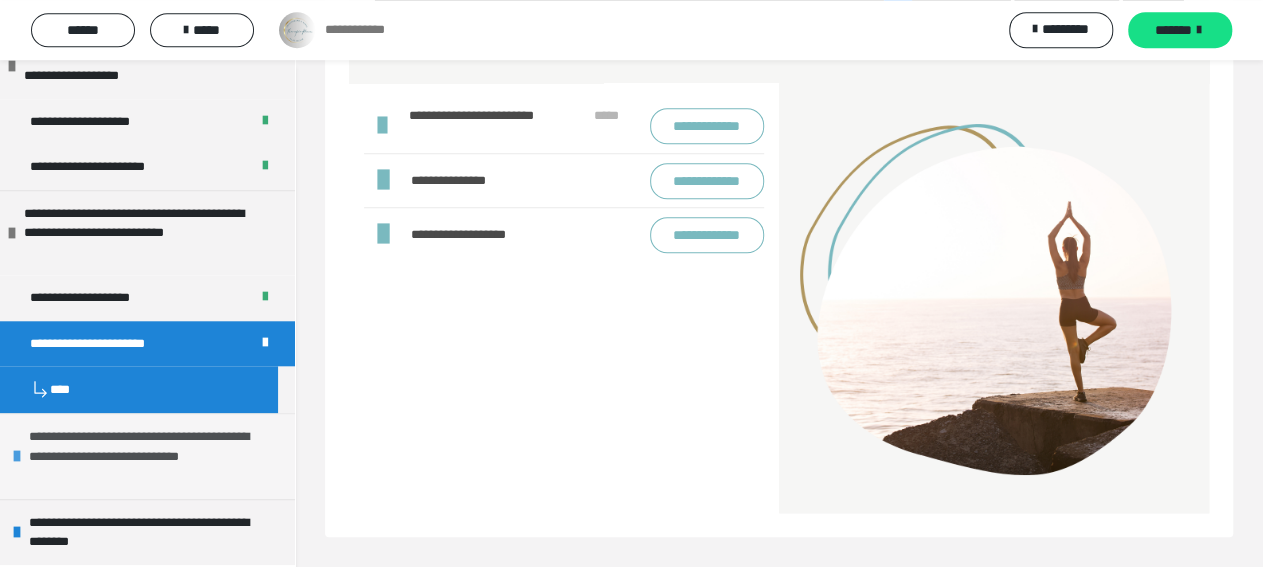 click on "**********" at bounding box center (148, 456) 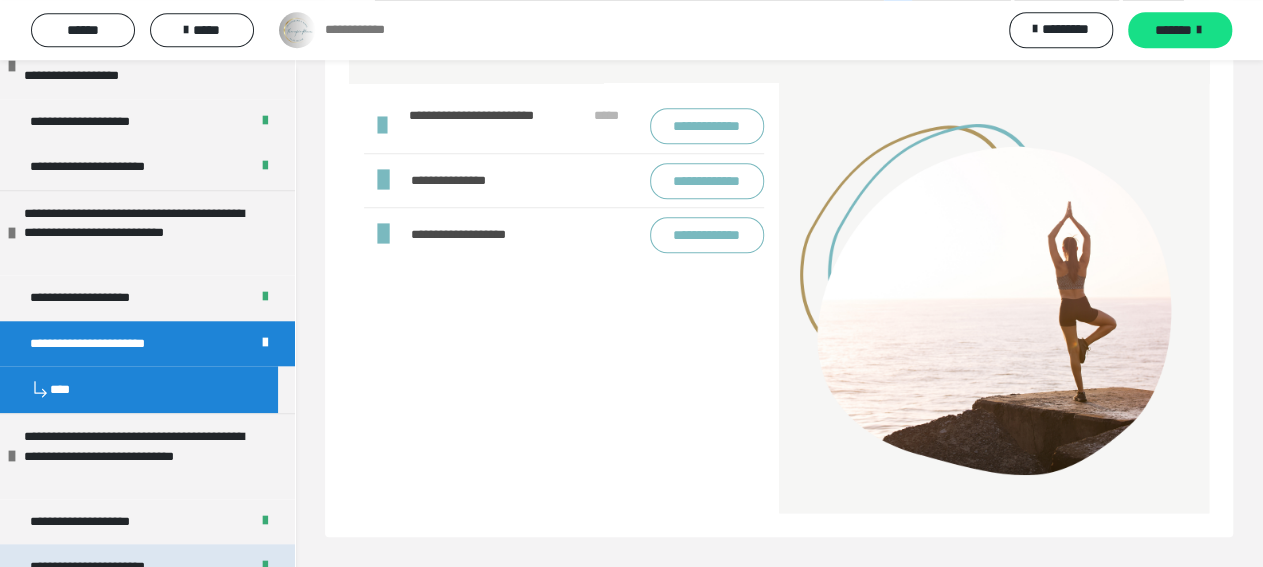 click on "**********" at bounding box center [103, 567] 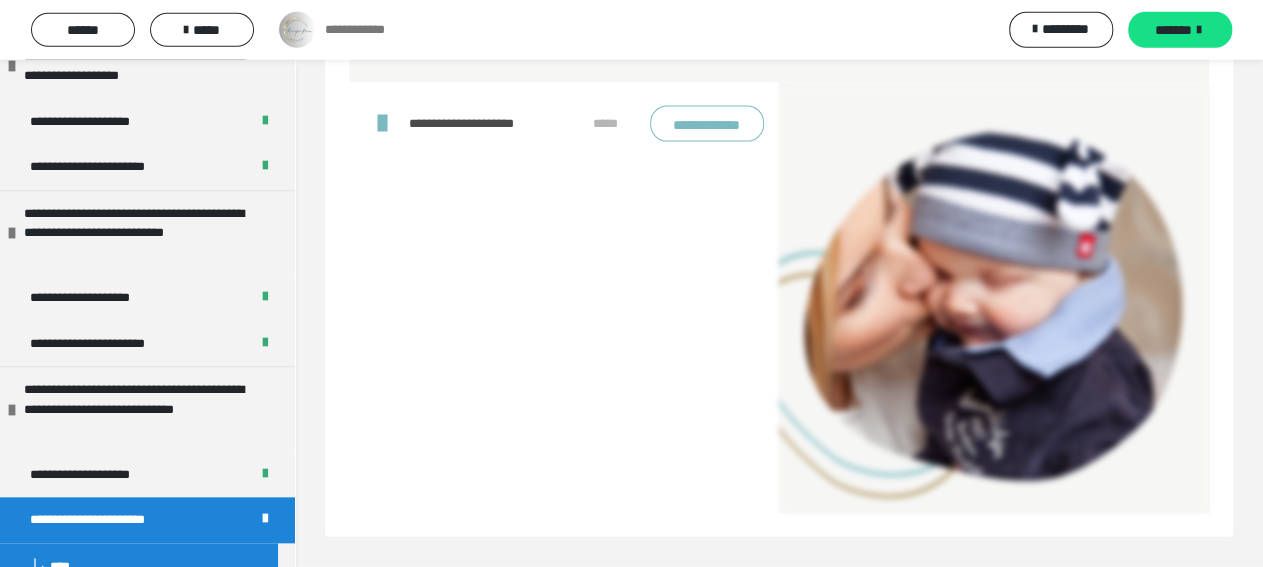 scroll, scrollTop: 6470, scrollLeft: 0, axis: vertical 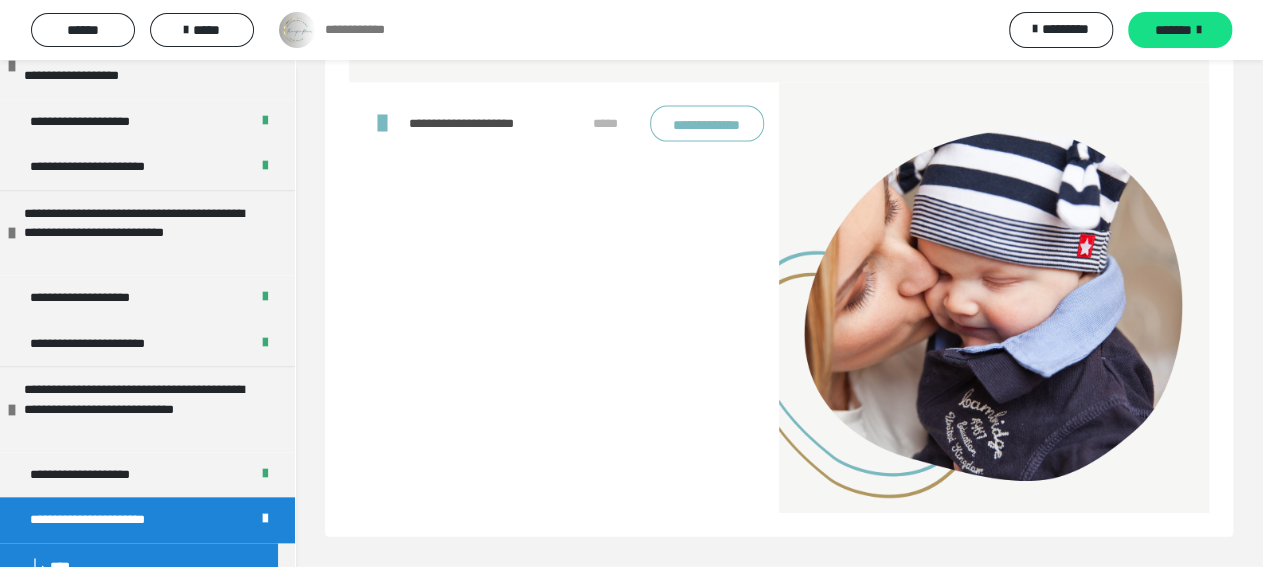 click on "**********" at bounding box center [707, 124] 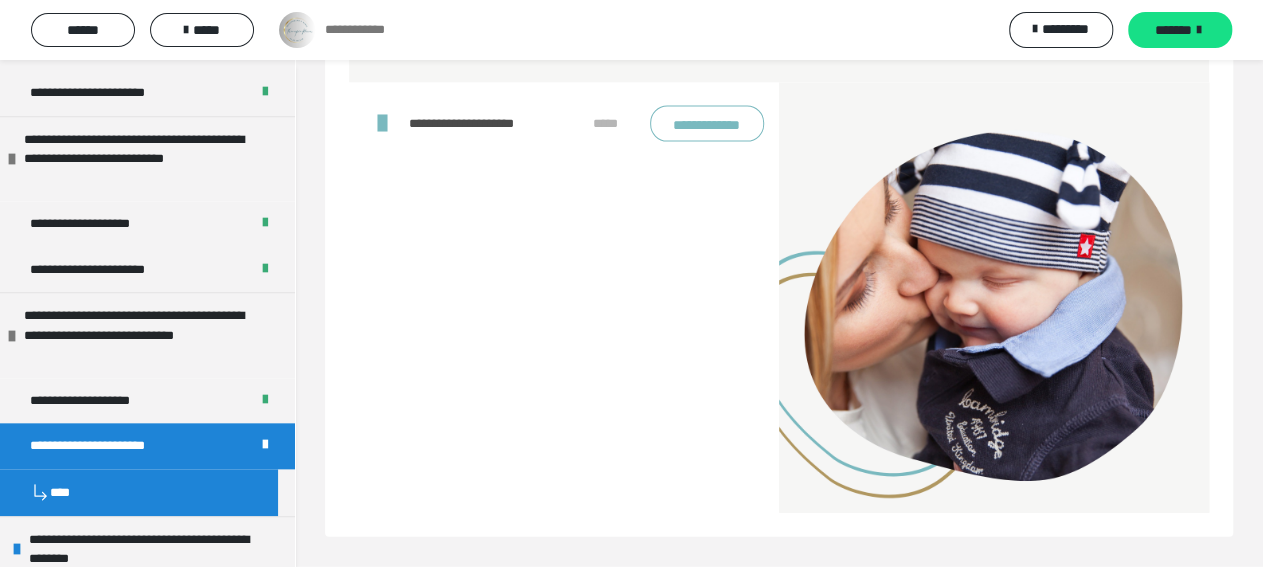 scroll, scrollTop: 967, scrollLeft: 0, axis: vertical 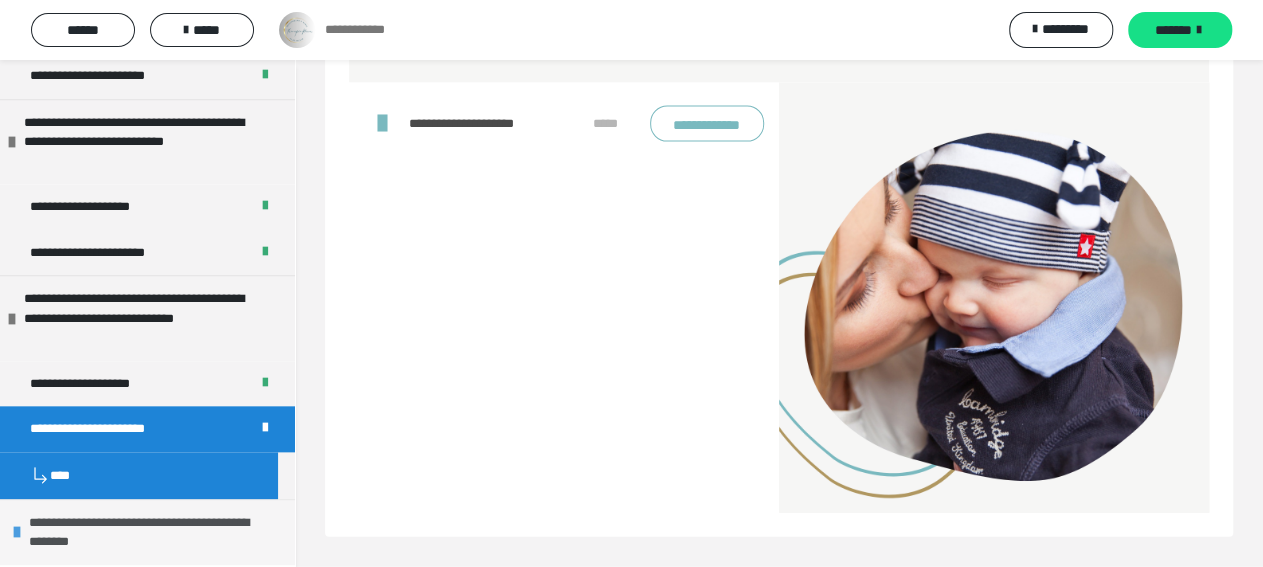 click on "**********" at bounding box center (148, 532) 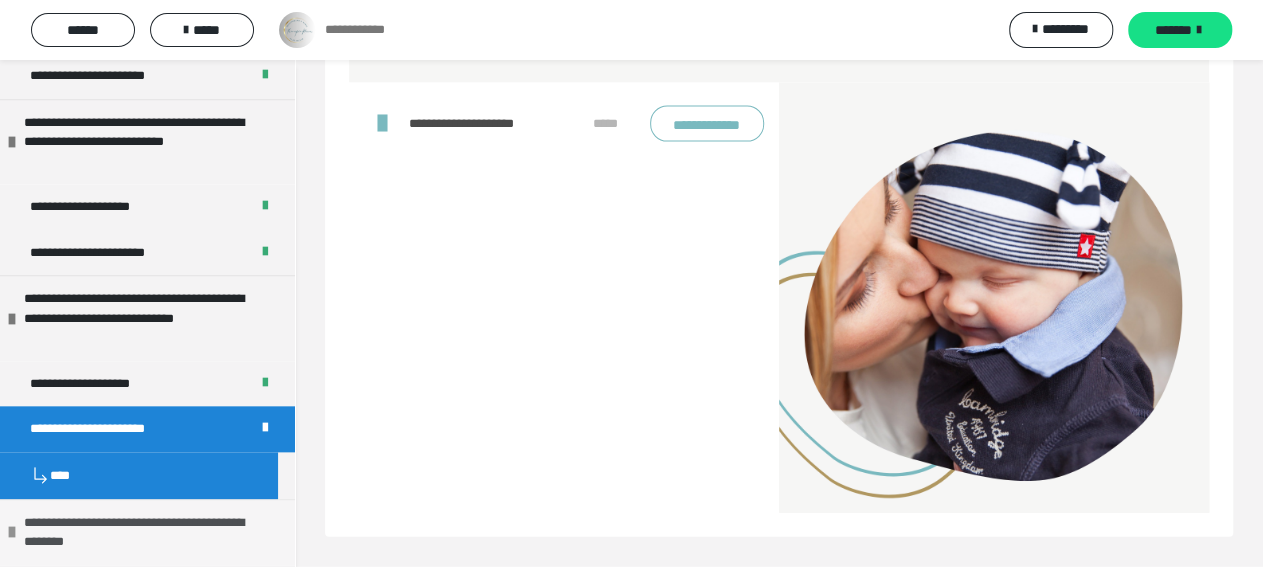 click on "**********" at bounding box center [143, 532] 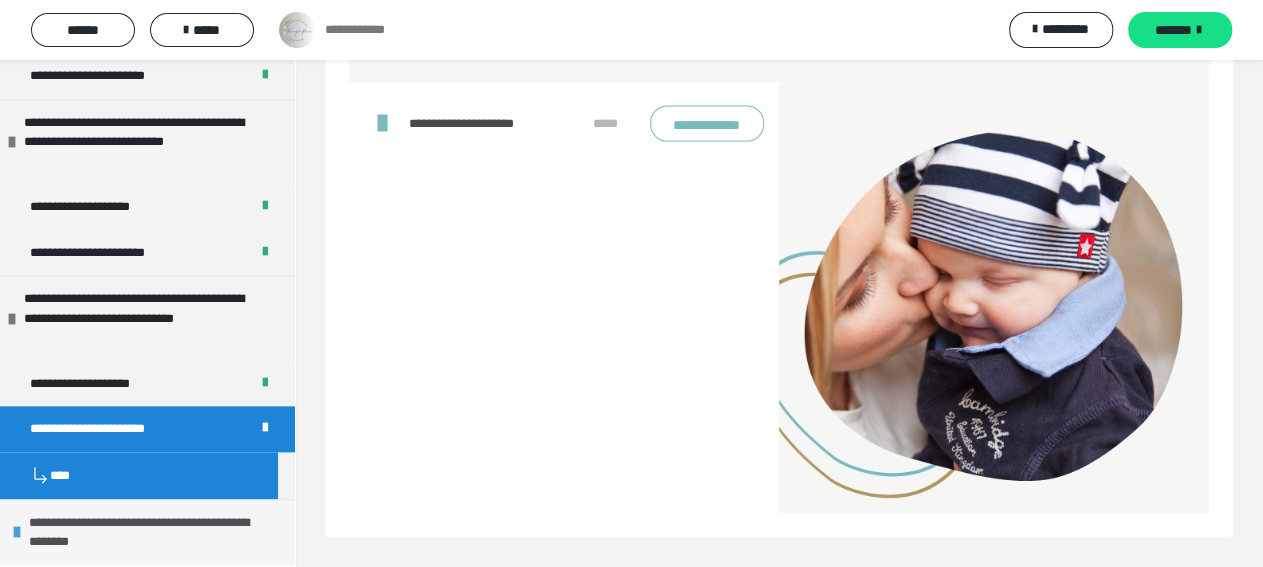 click on "**********" at bounding box center [148, 532] 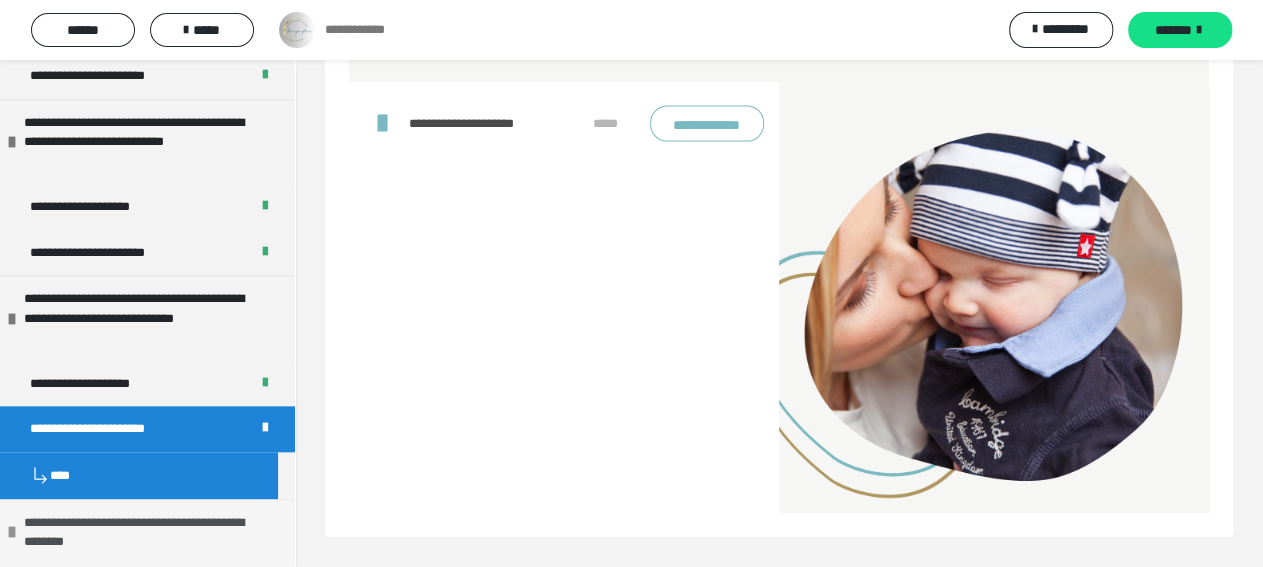 click on "**********" at bounding box center [143, 532] 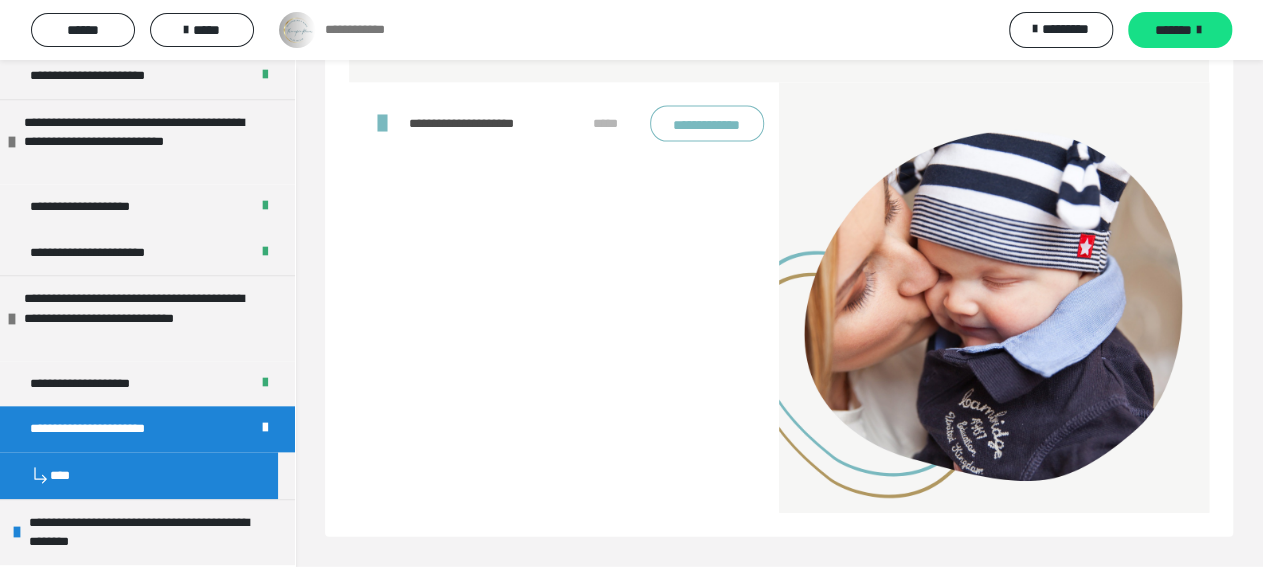 scroll, scrollTop: 6568, scrollLeft: 0, axis: vertical 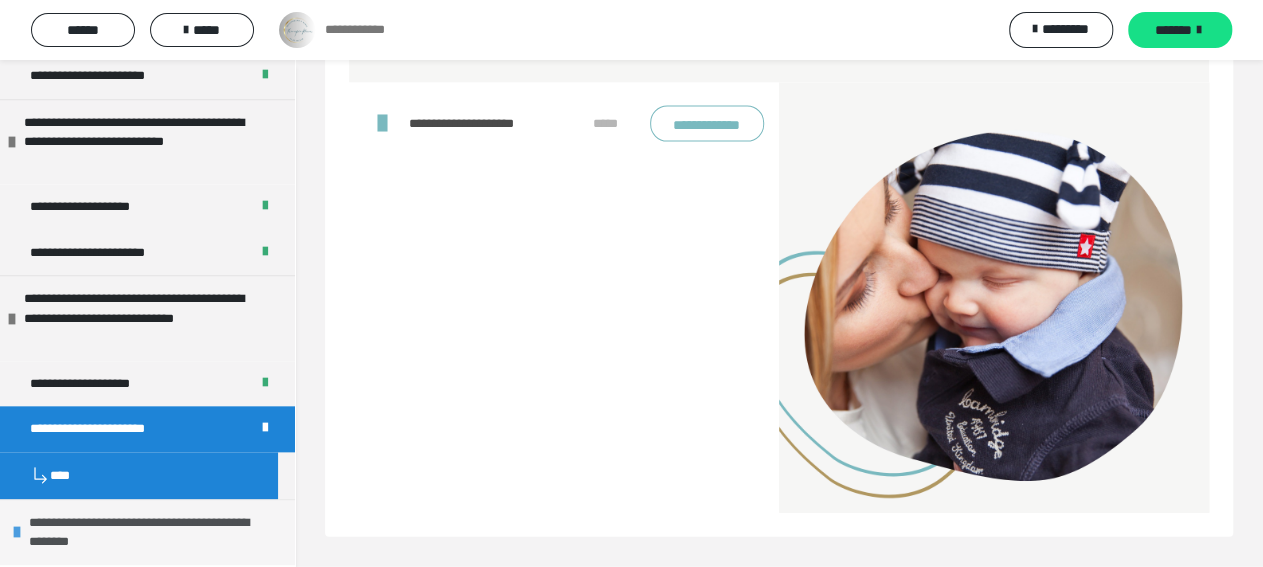 click on "**********" at bounding box center [148, 532] 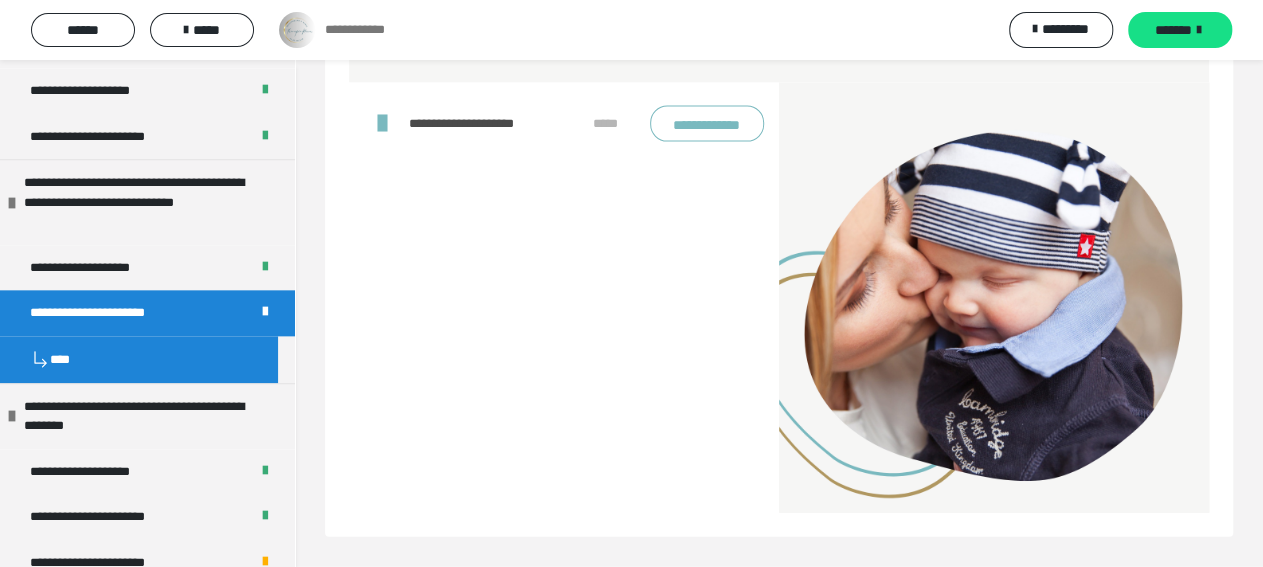 scroll, scrollTop: 1103, scrollLeft: 0, axis: vertical 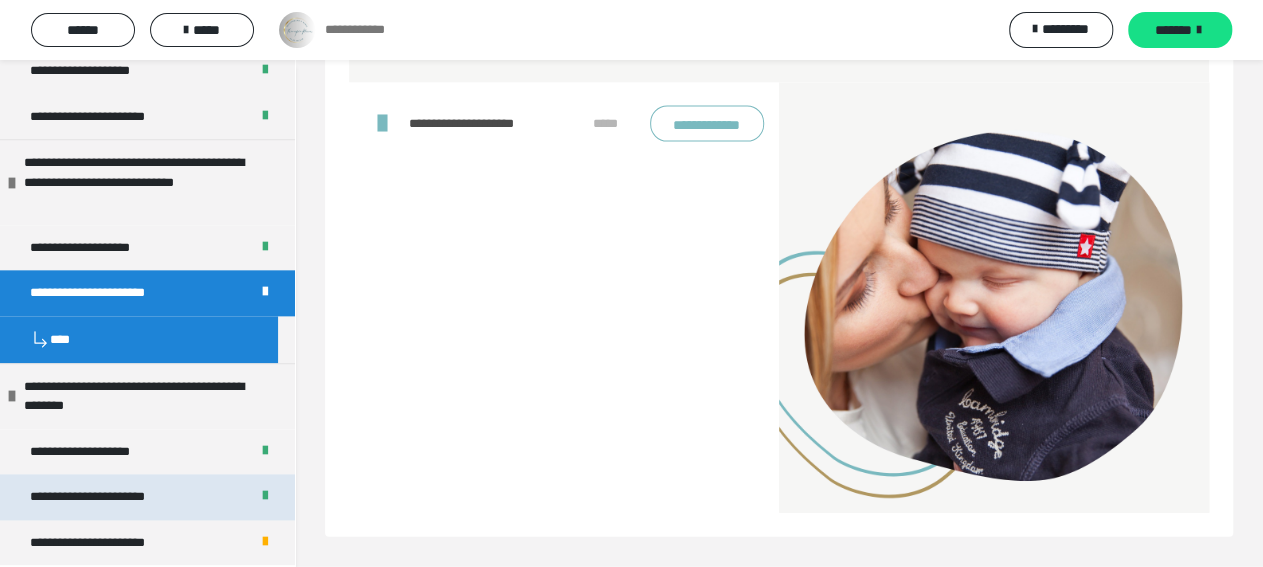 click on "**********" at bounding box center (104, 497) 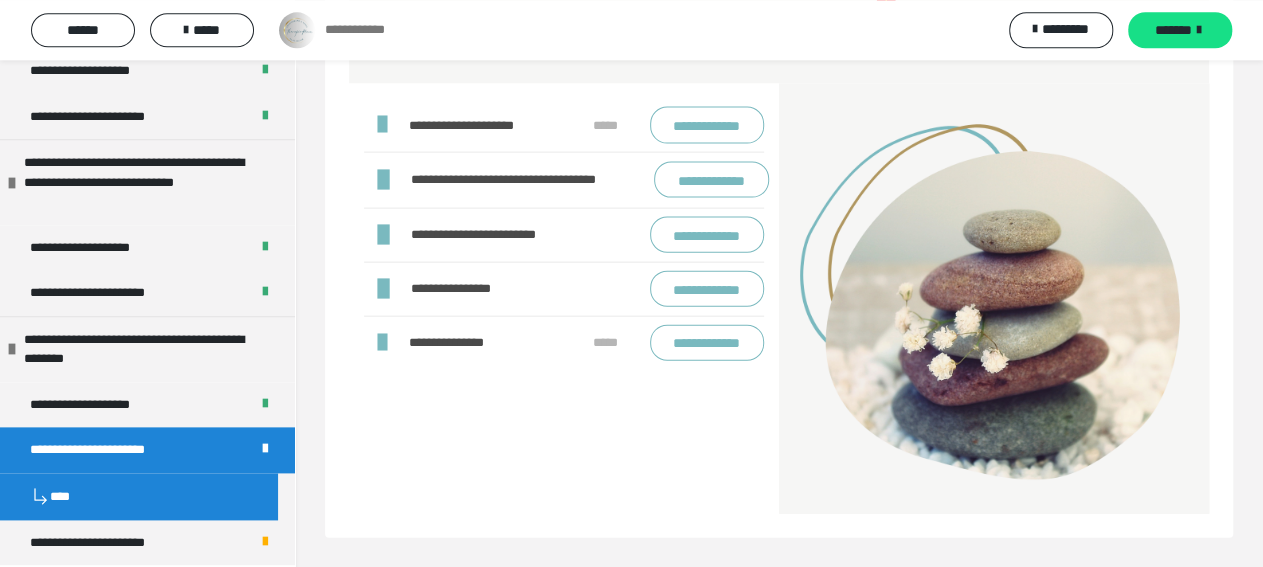 scroll, scrollTop: 6478, scrollLeft: 0, axis: vertical 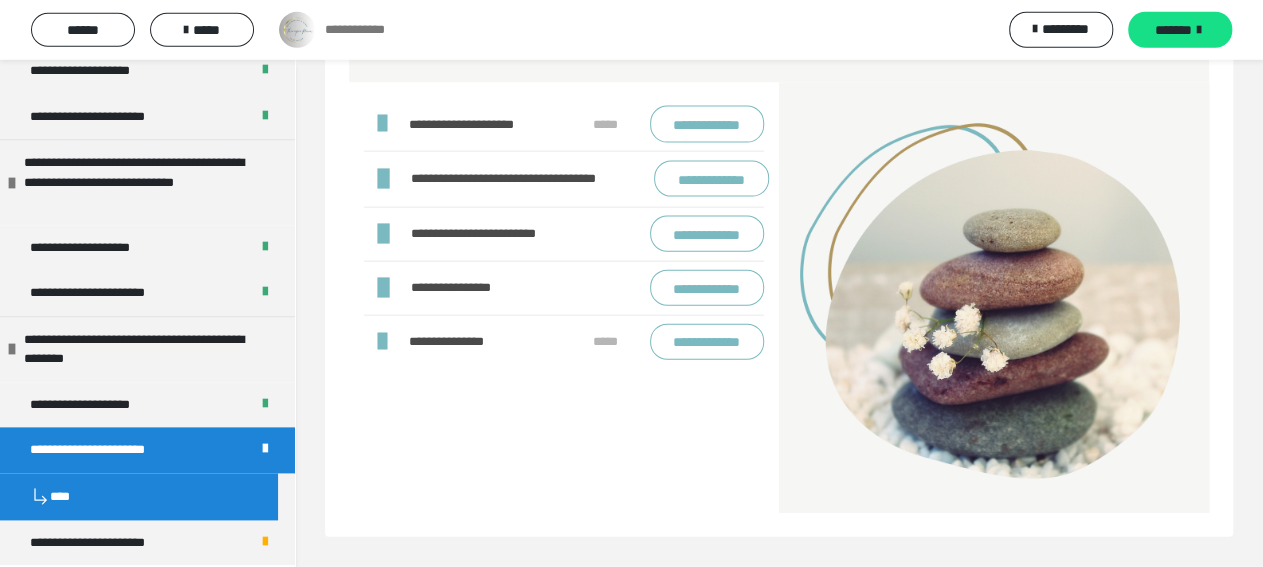 click on "**********" at bounding box center [707, 124] 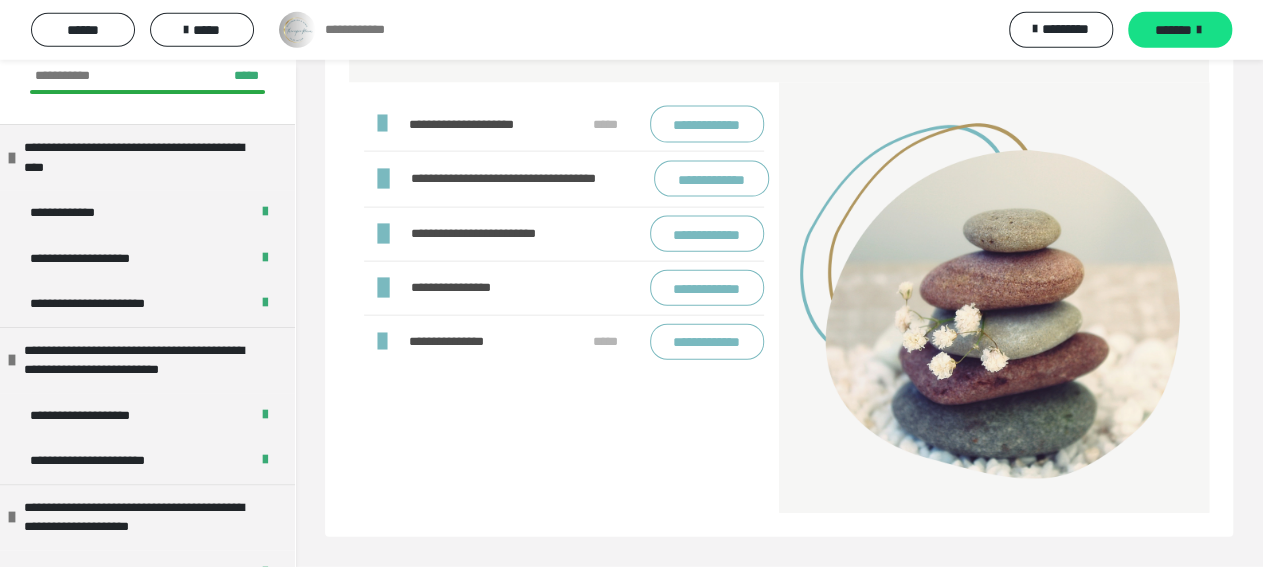scroll, scrollTop: 0, scrollLeft: 0, axis: both 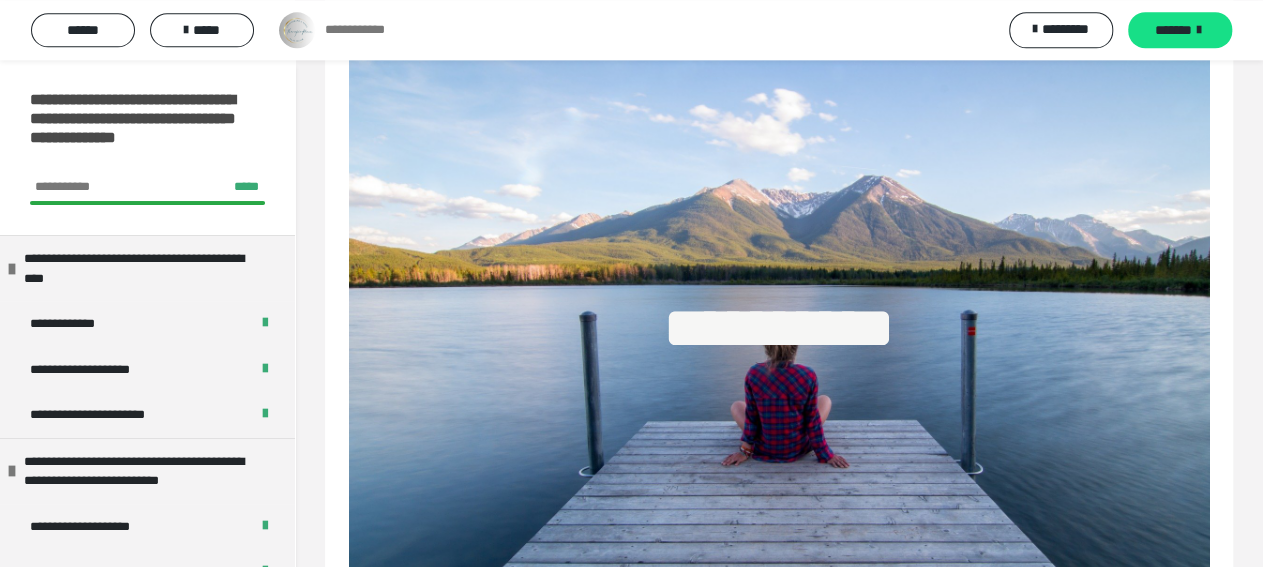 click on "**********" at bounding box center (139, 128) 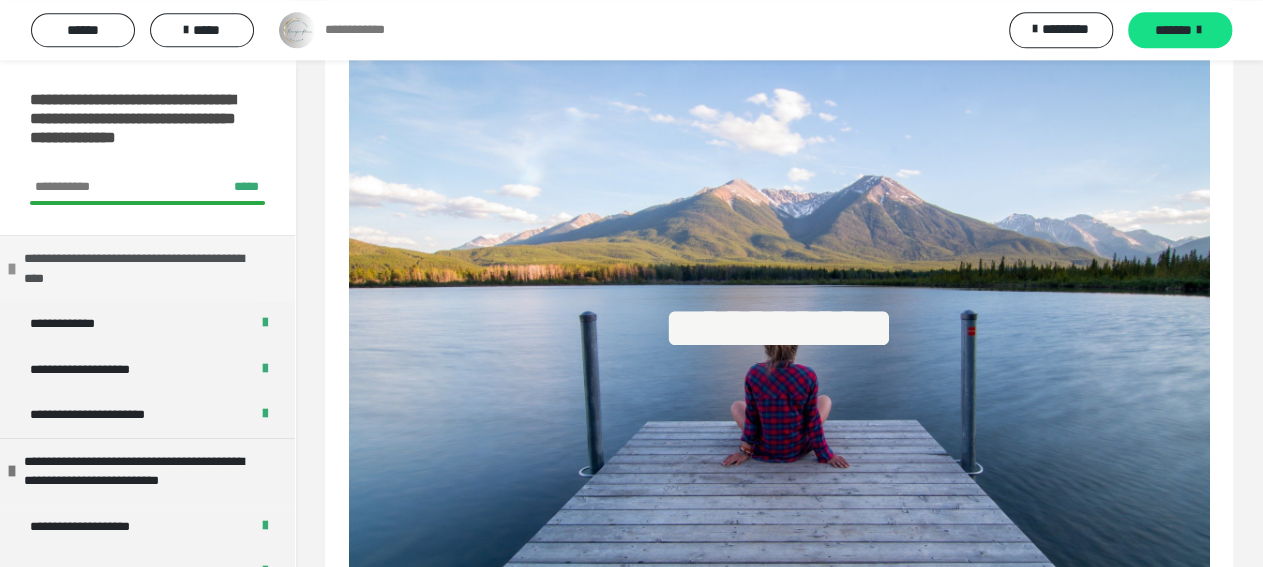 click on "**********" at bounding box center (143, 268) 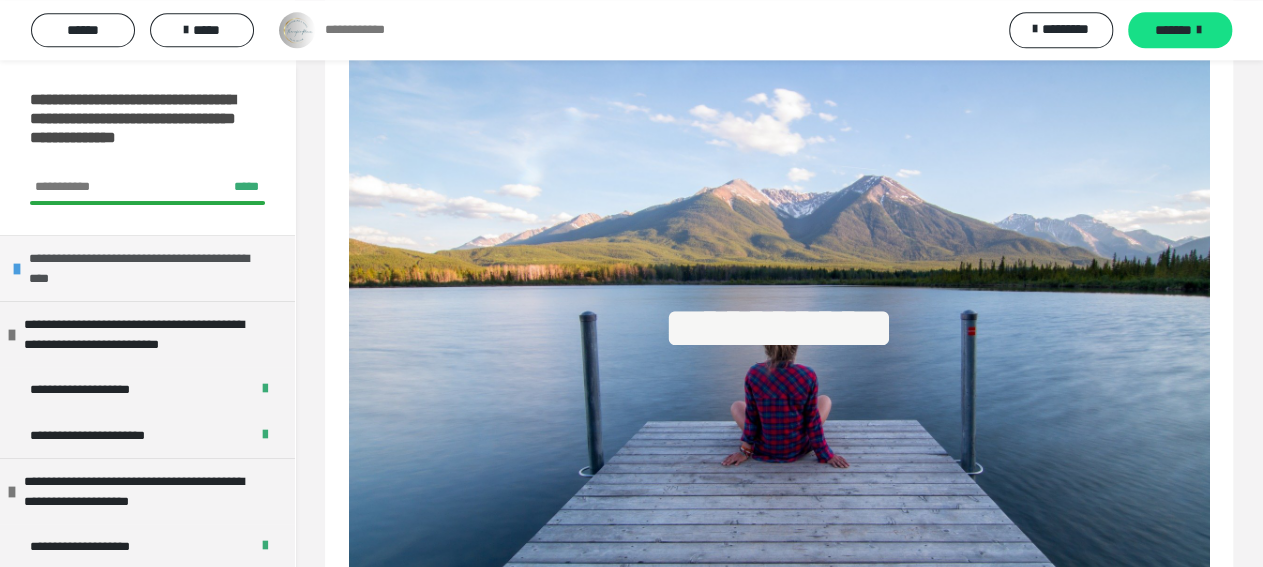 click on "**********" at bounding box center [148, 268] 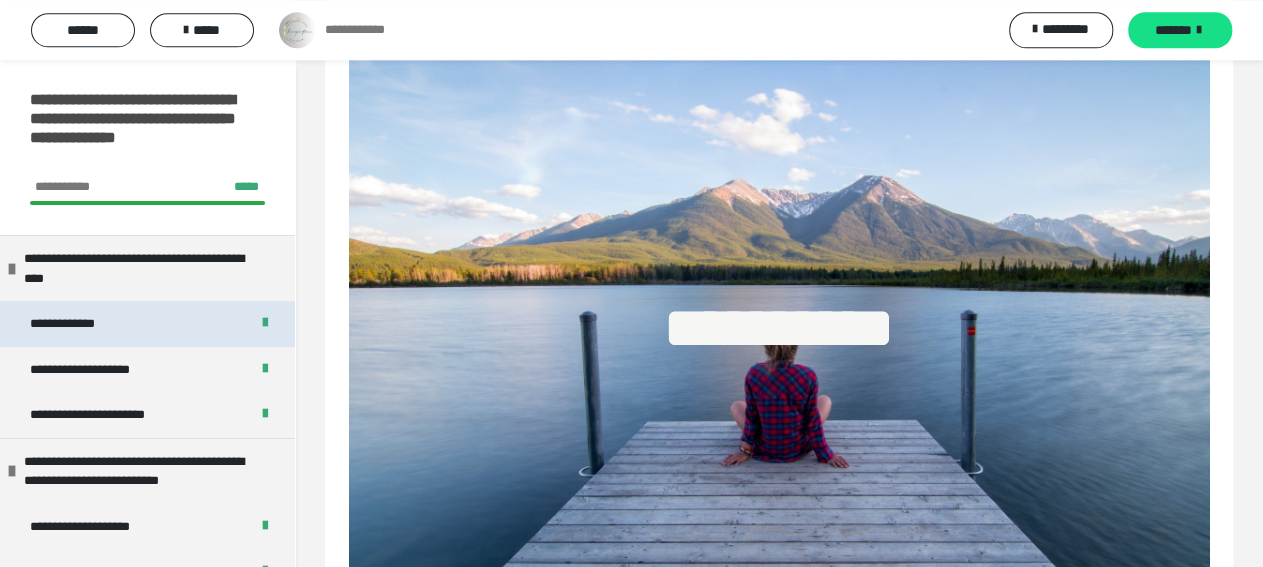 click on "**********" at bounding box center (83, 324) 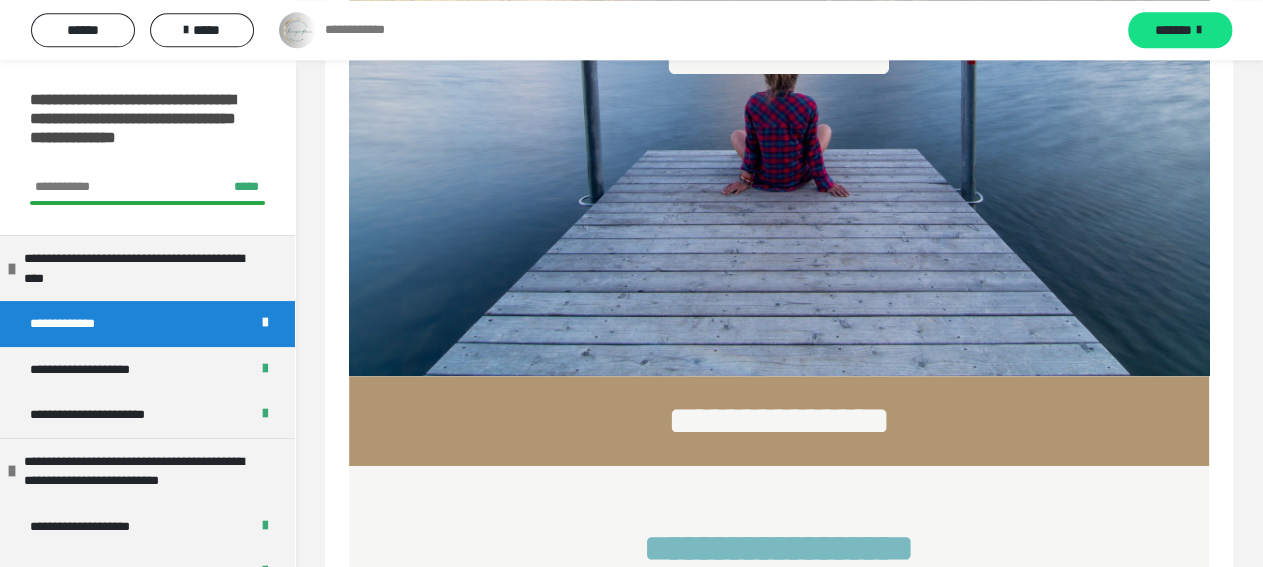 scroll, scrollTop: 94, scrollLeft: 0, axis: vertical 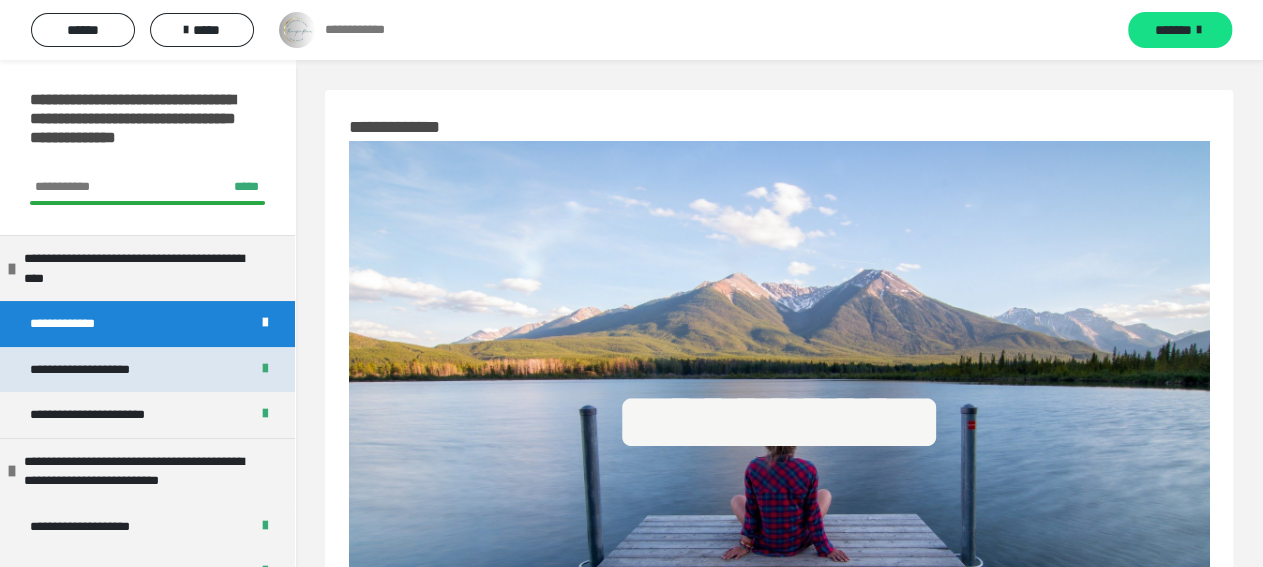 click on "**********" at bounding box center (92, 370) 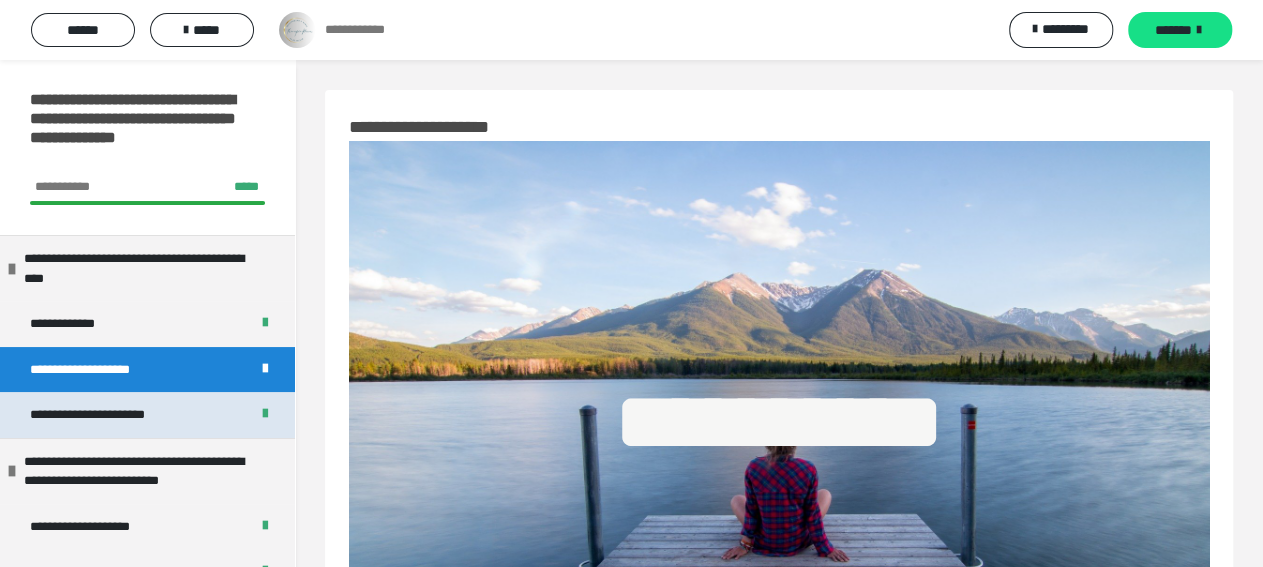click on "**********" at bounding box center (102, 415) 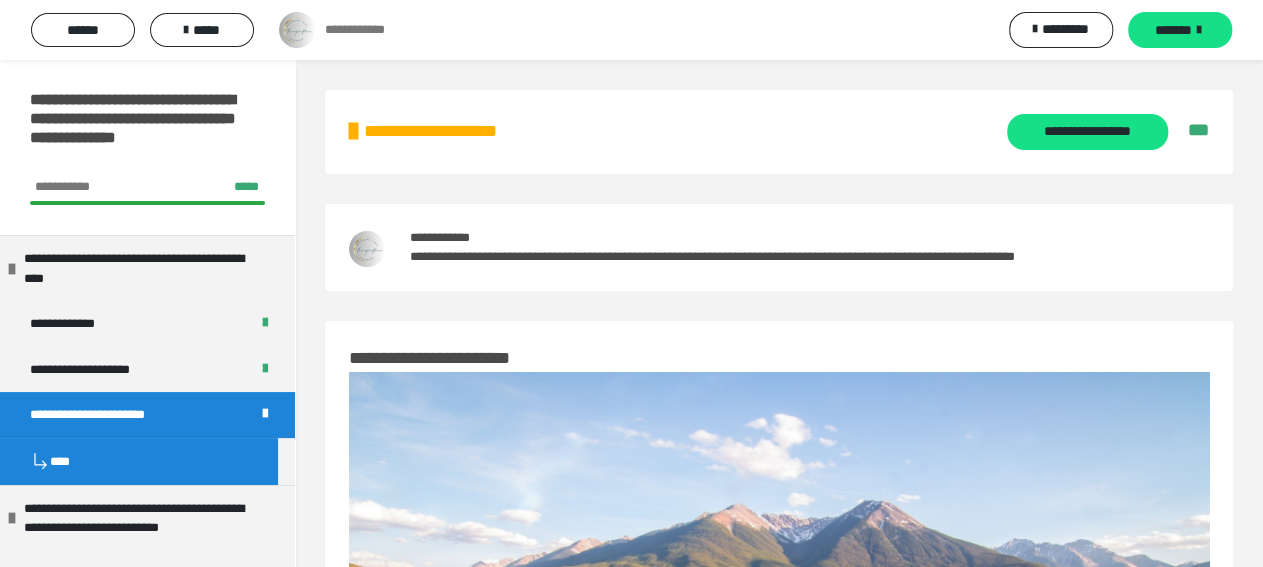 click on "**********" at bounding box center (779, 2912) 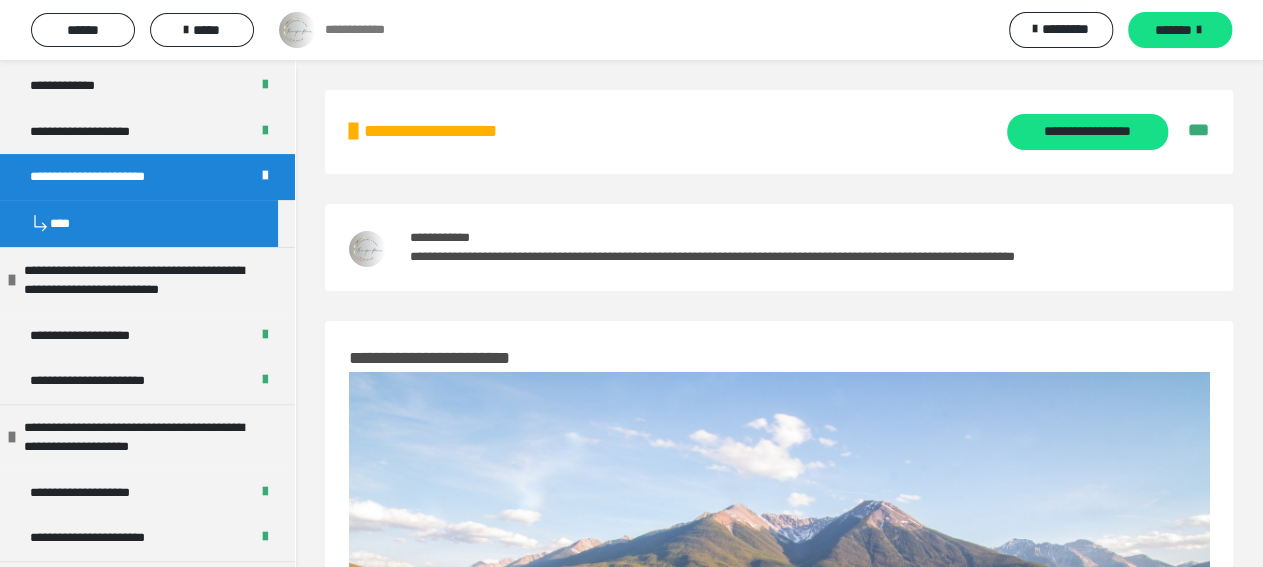 scroll, scrollTop: 250, scrollLeft: 0, axis: vertical 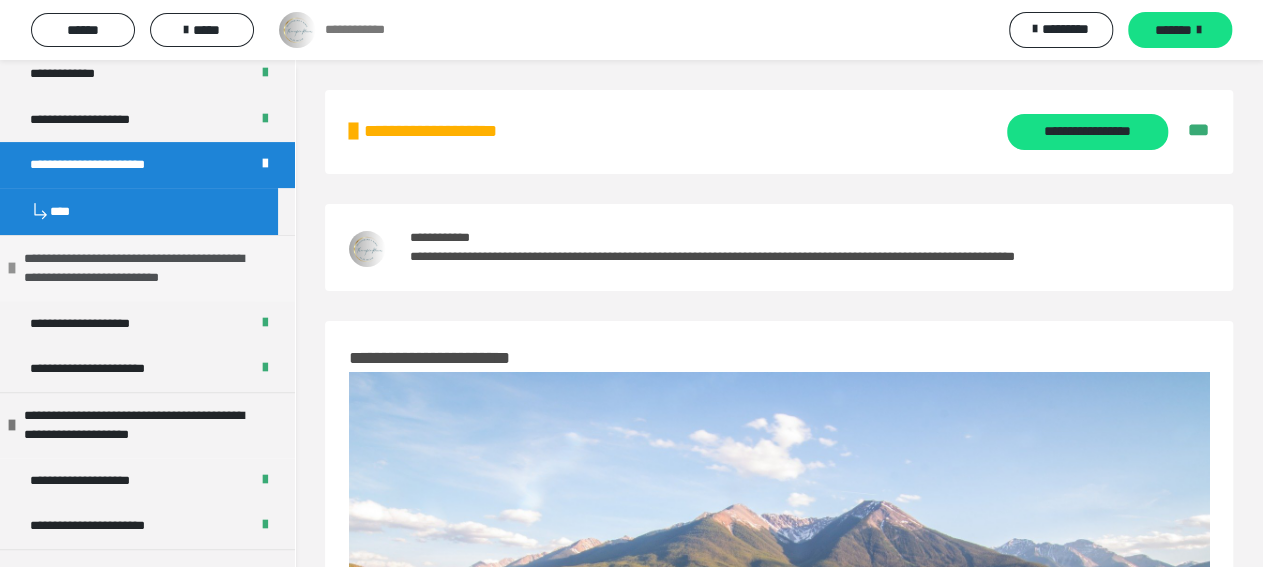 click on "**********" at bounding box center [143, 268] 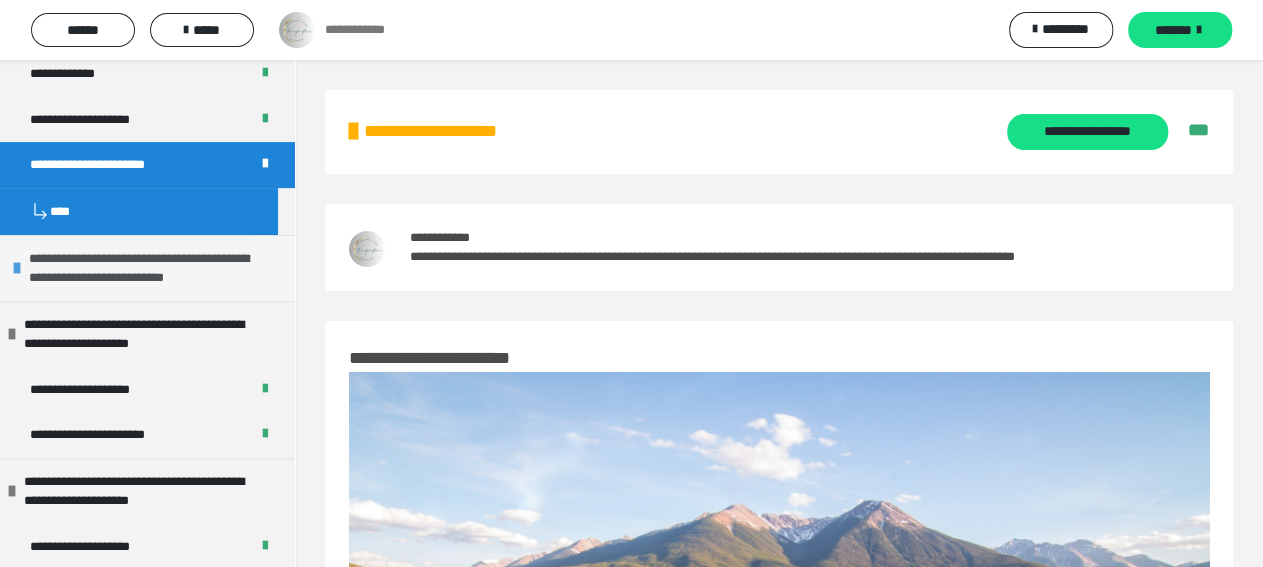 click on "**********" at bounding box center [148, 268] 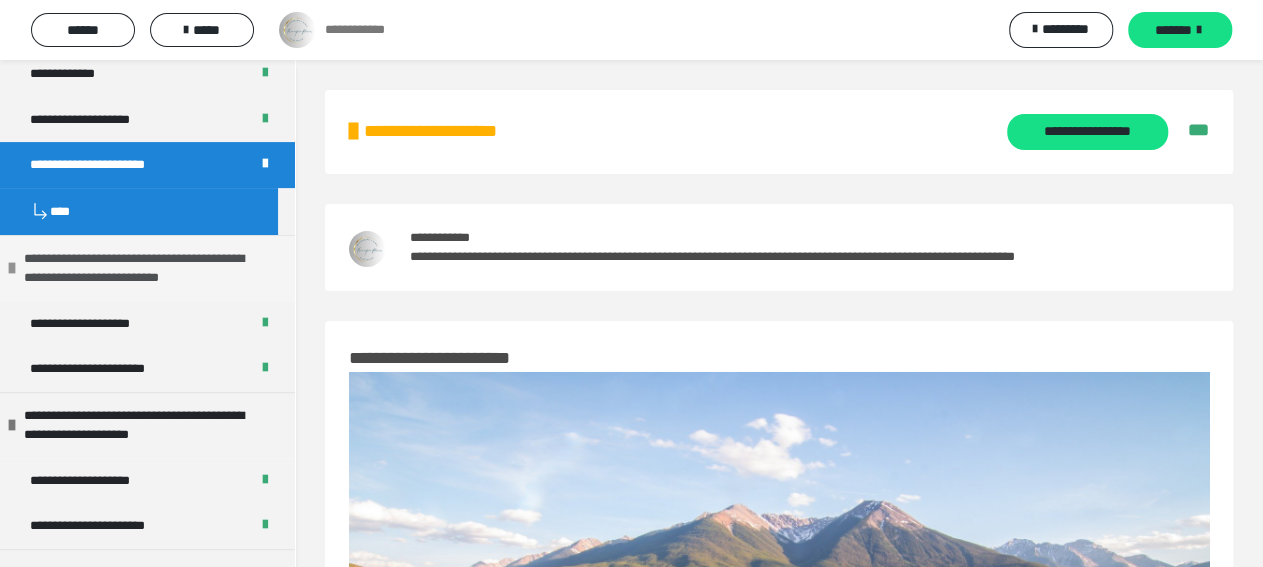 click on "**********" at bounding box center [143, 268] 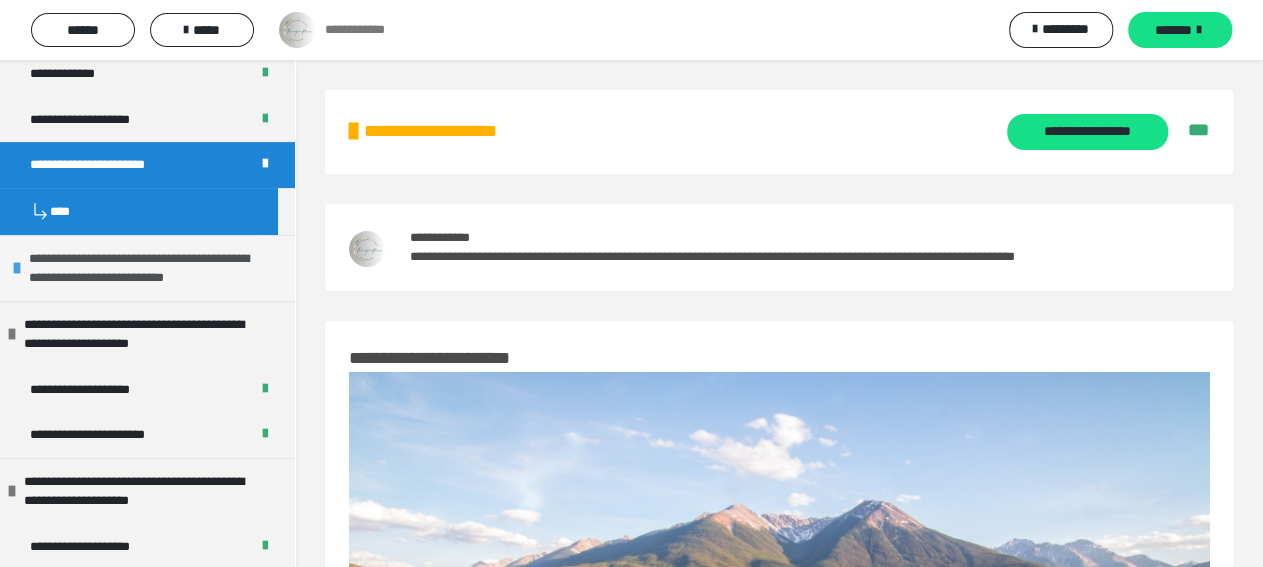click on "**********" at bounding box center [148, 268] 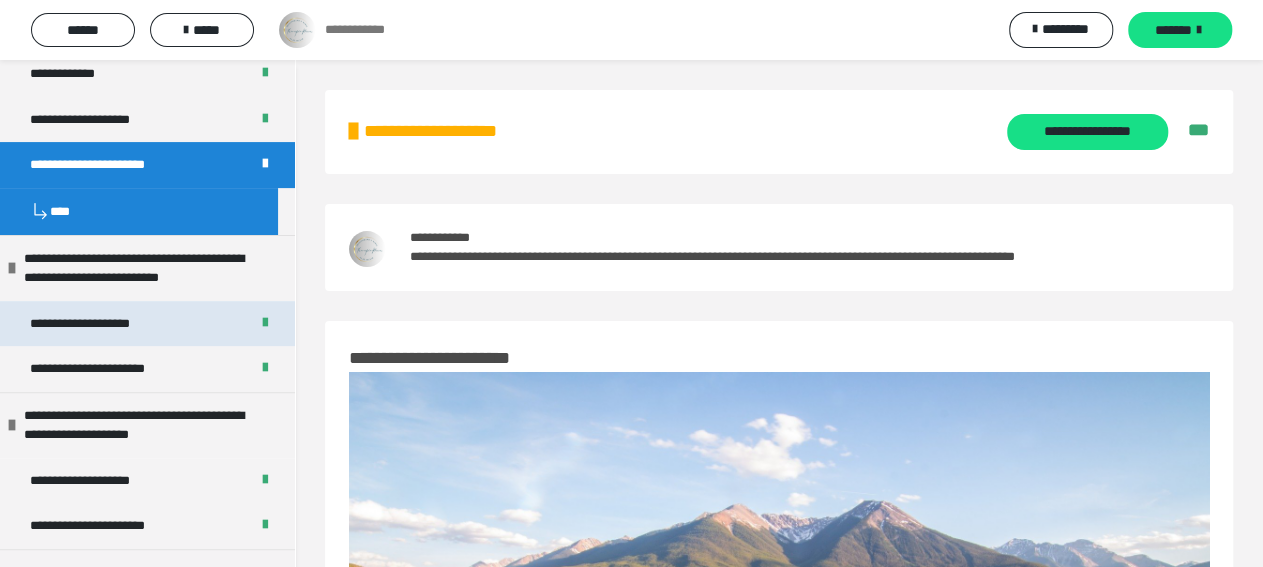 click on "**********" at bounding box center (147, 324) 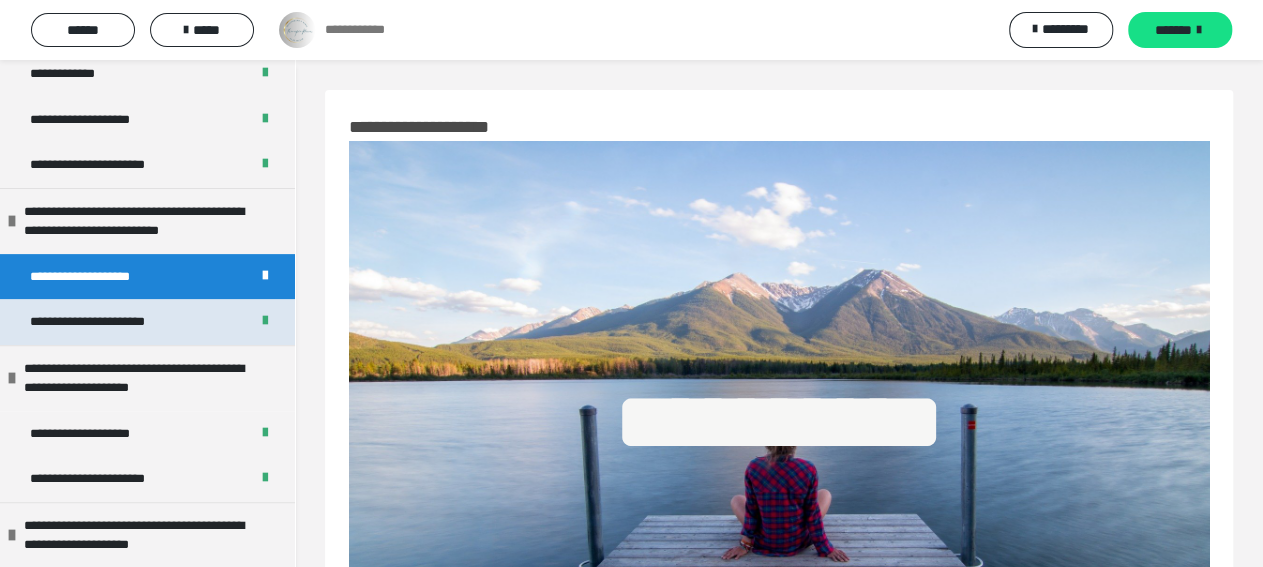 click on "**********" at bounding box center [103, 322] 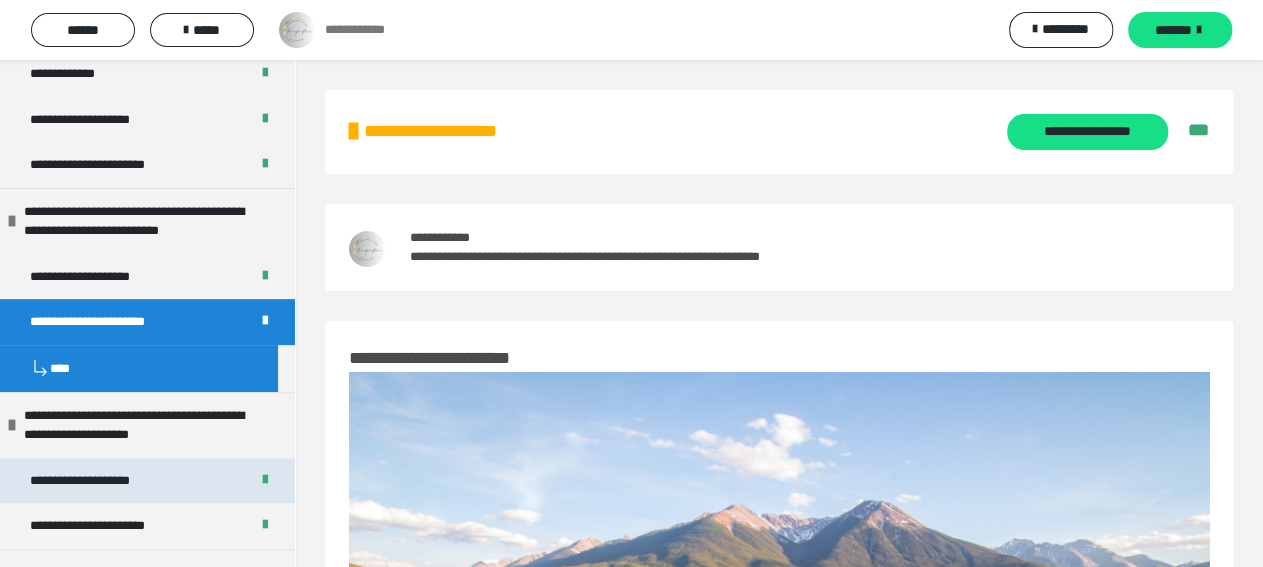 click on "**********" at bounding box center (93, 481) 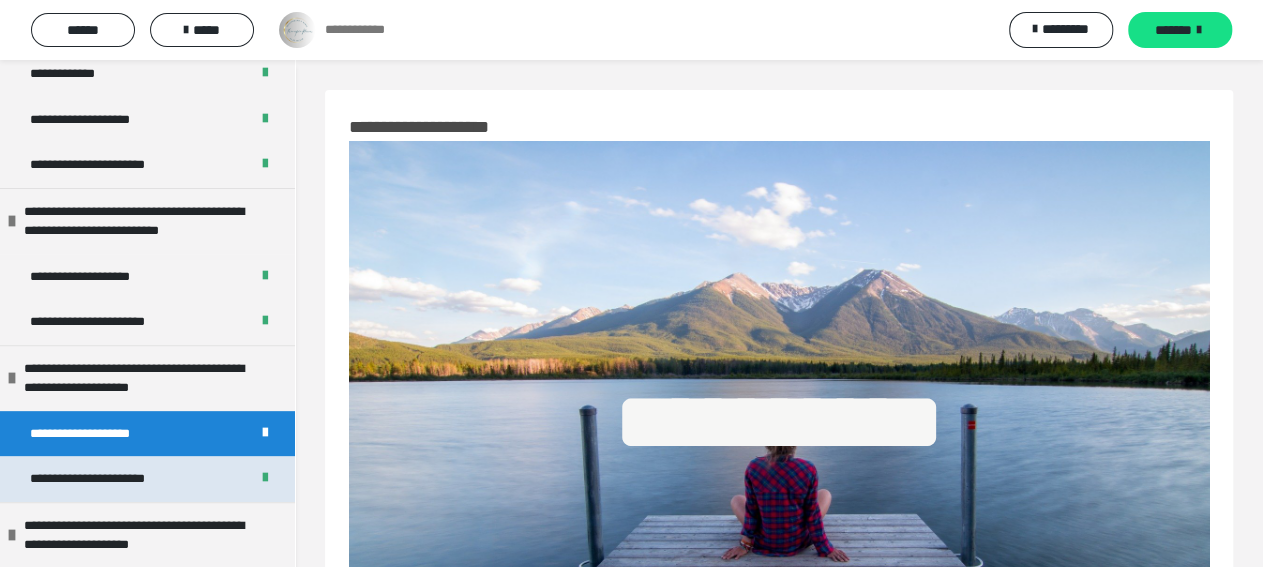 click on "**********" at bounding box center (103, 479) 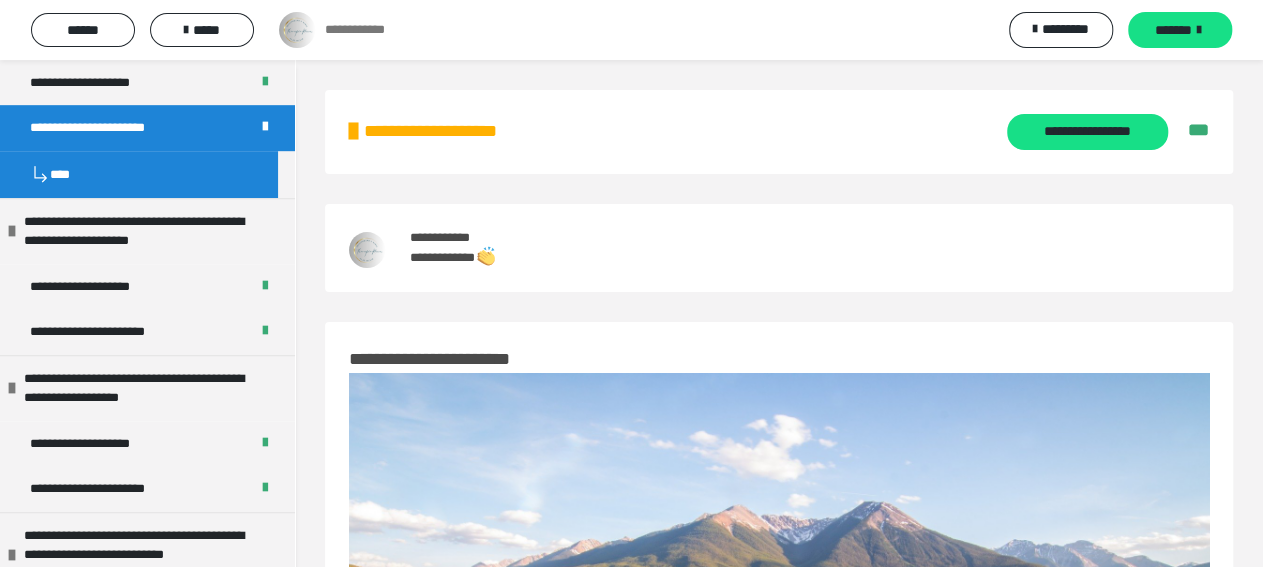 scroll, scrollTop: 613, scrollLeft: 0, axis: vertical 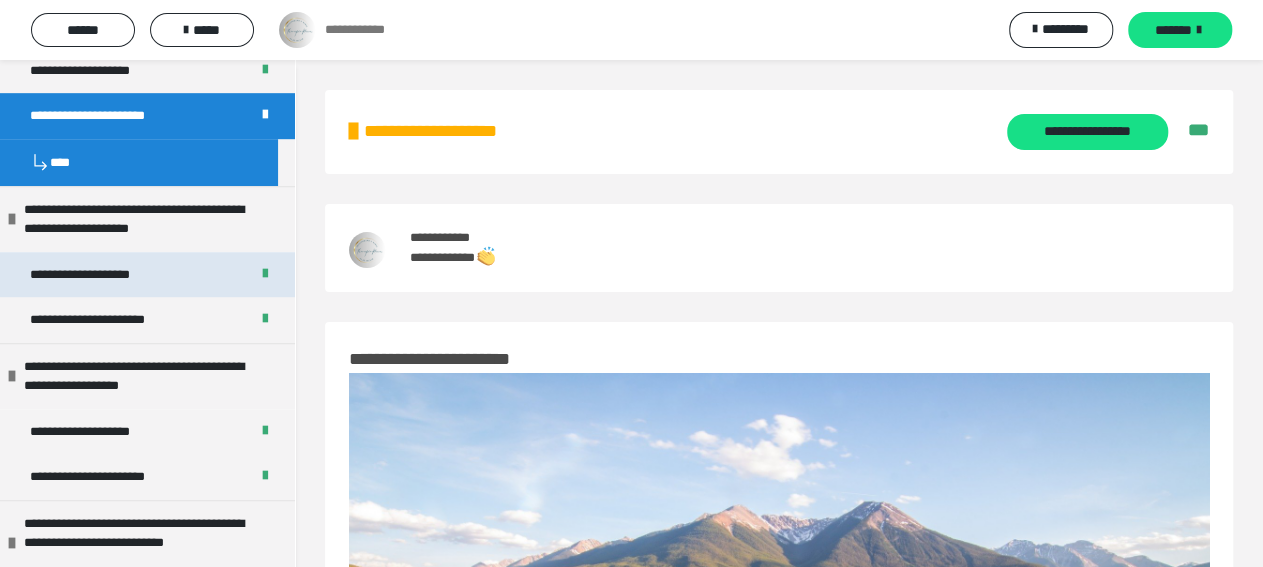 click on "**********" at bounding box center [147, 275] 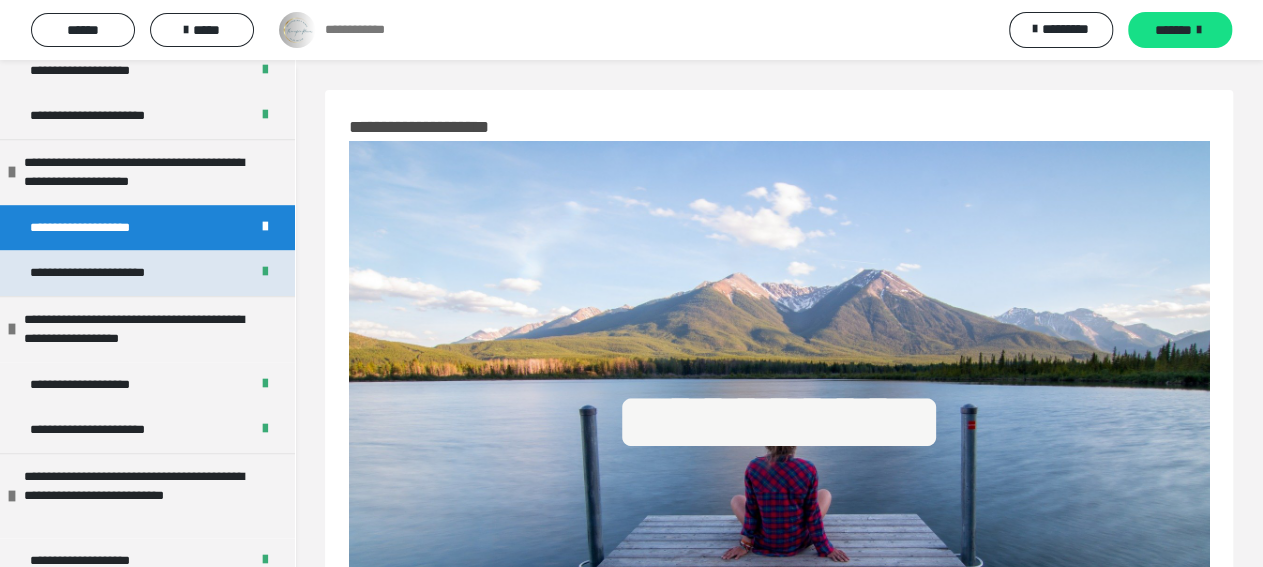 click on "**********" at bounding box center (104, 273) 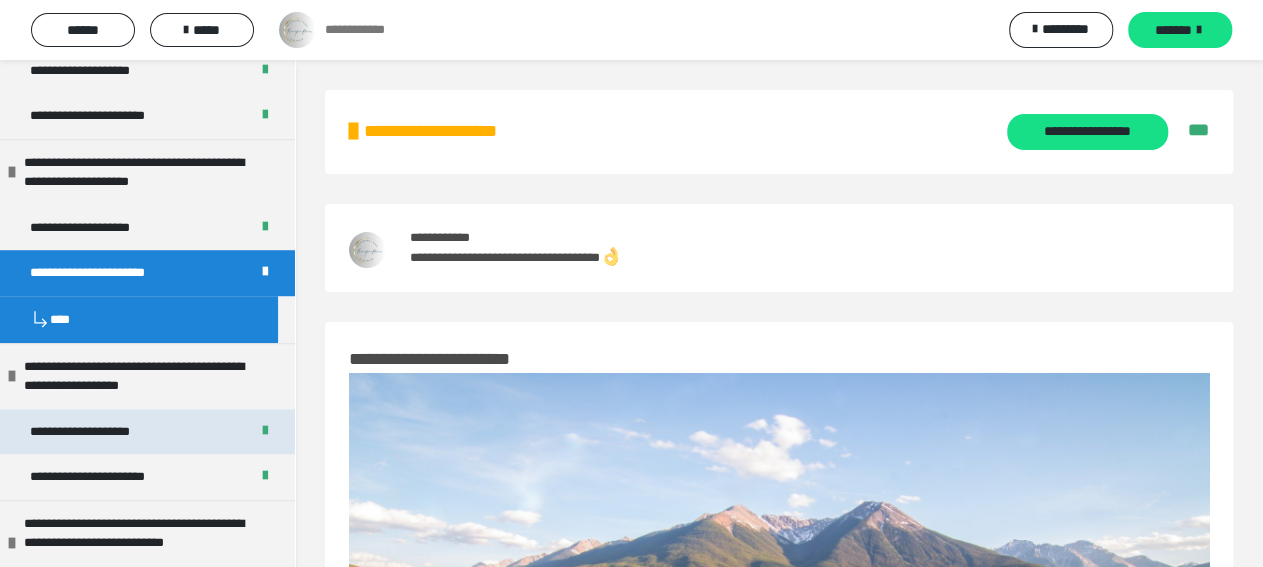 click on "**********" at bounding box center [147, 432] 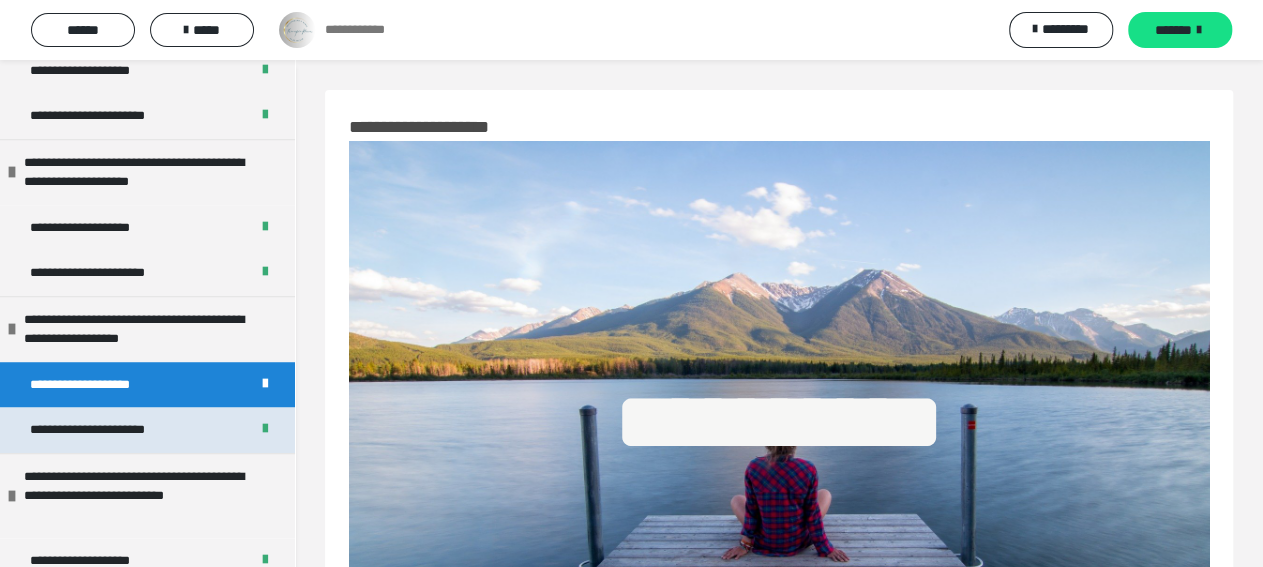 click on "**********" at bounding box center [103, 430] 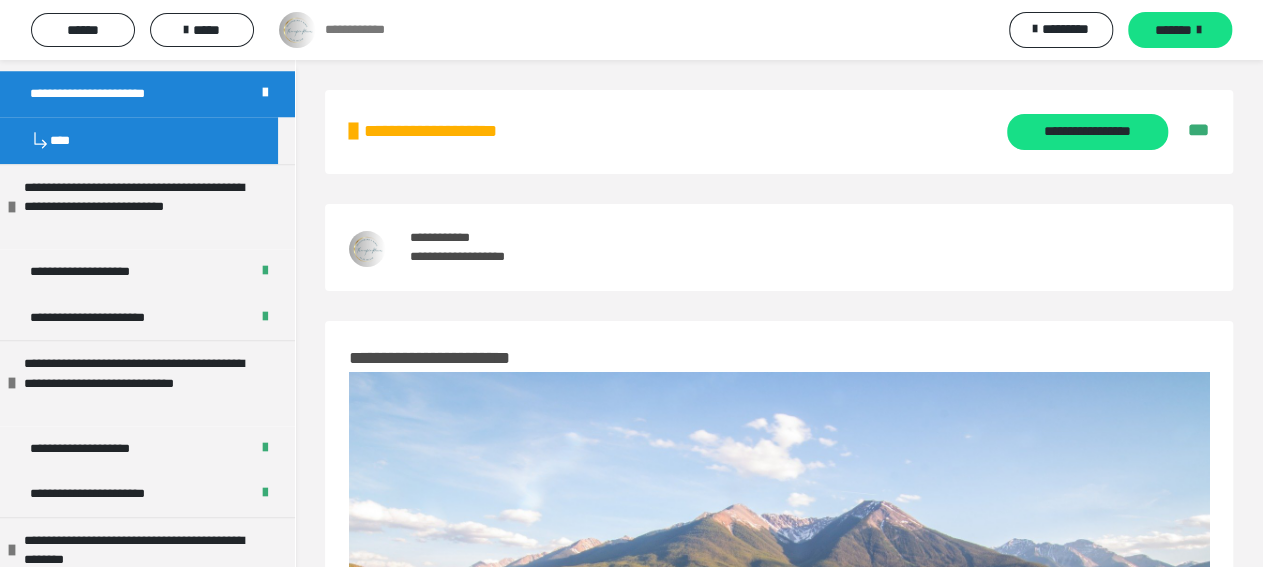 scroll, scrollTop: 951, scrollLeft: 0, axis: vertical 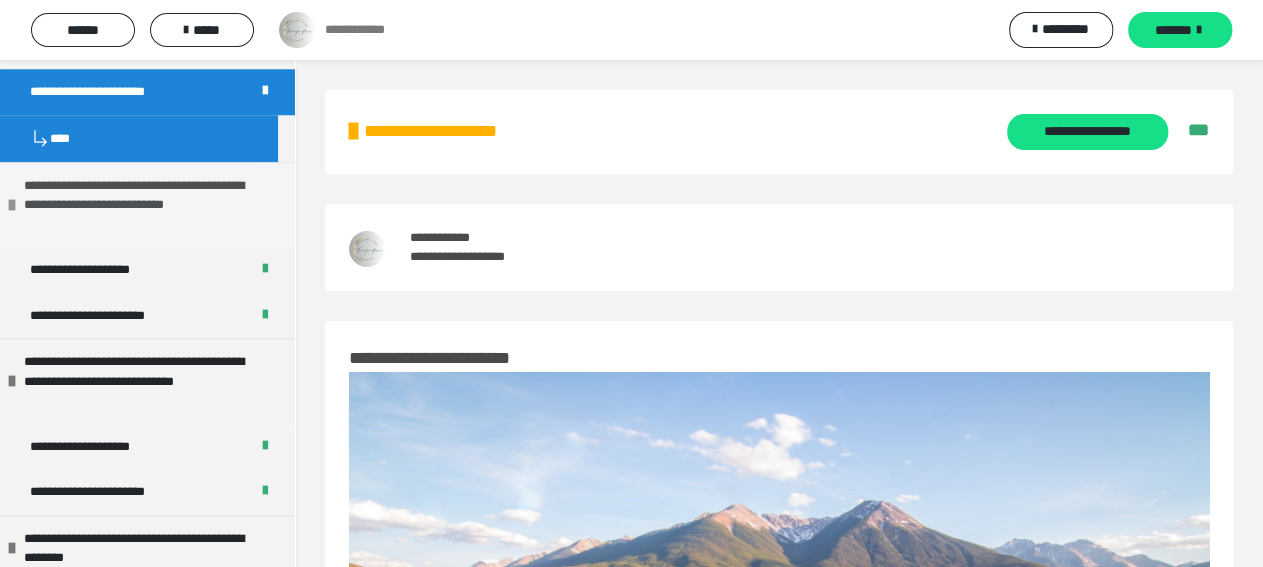 click on "**********" at bounding box center [143, 205] 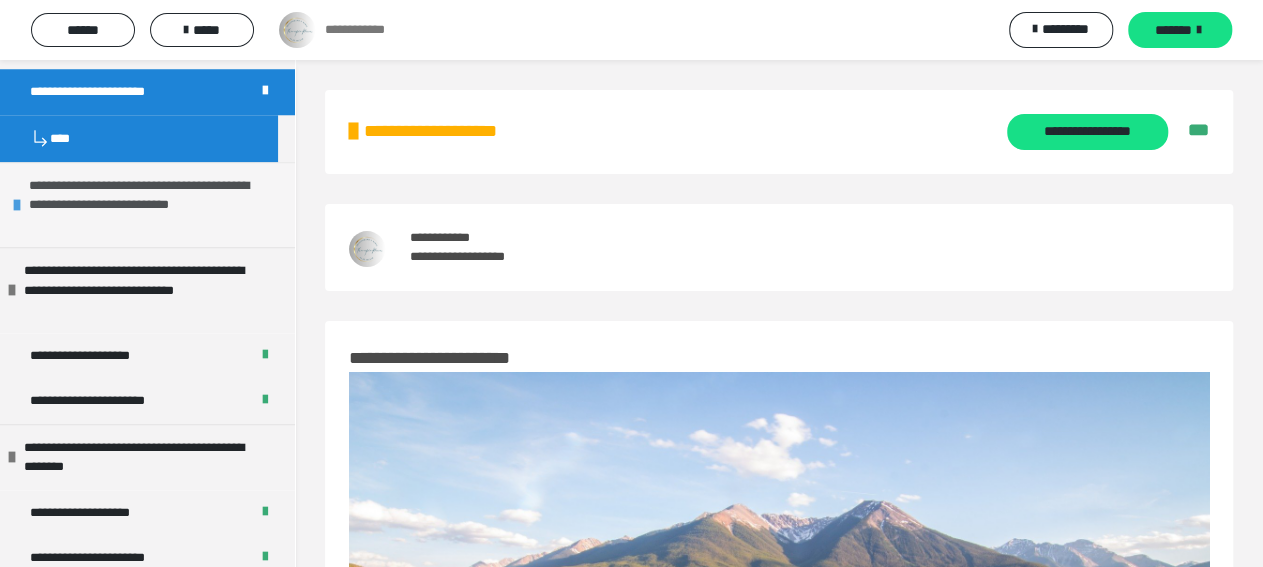 click on "**********" at bounding box center (148, 205) 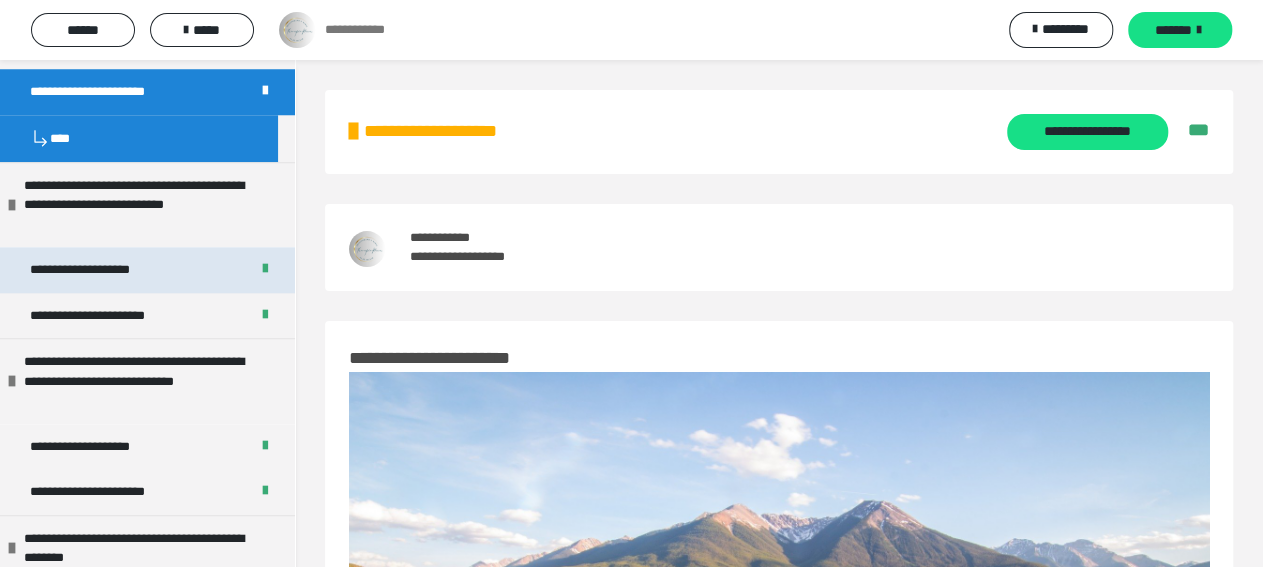 click on "**********" at bounding box center [93, 270] 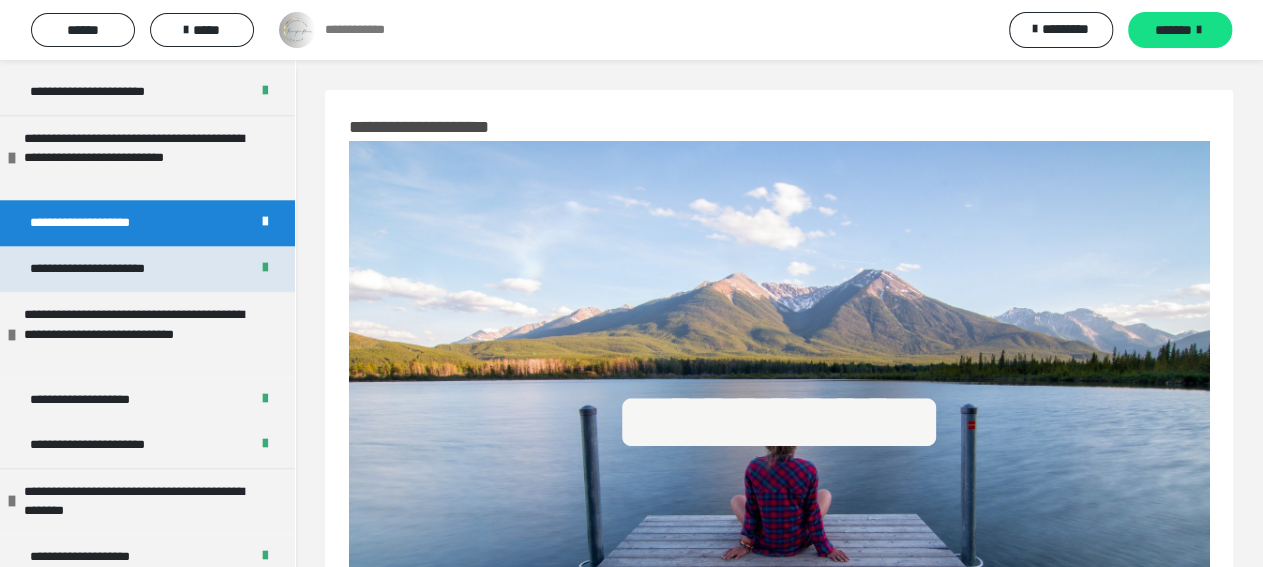 click on "**********" at bounding box center (104, 269) 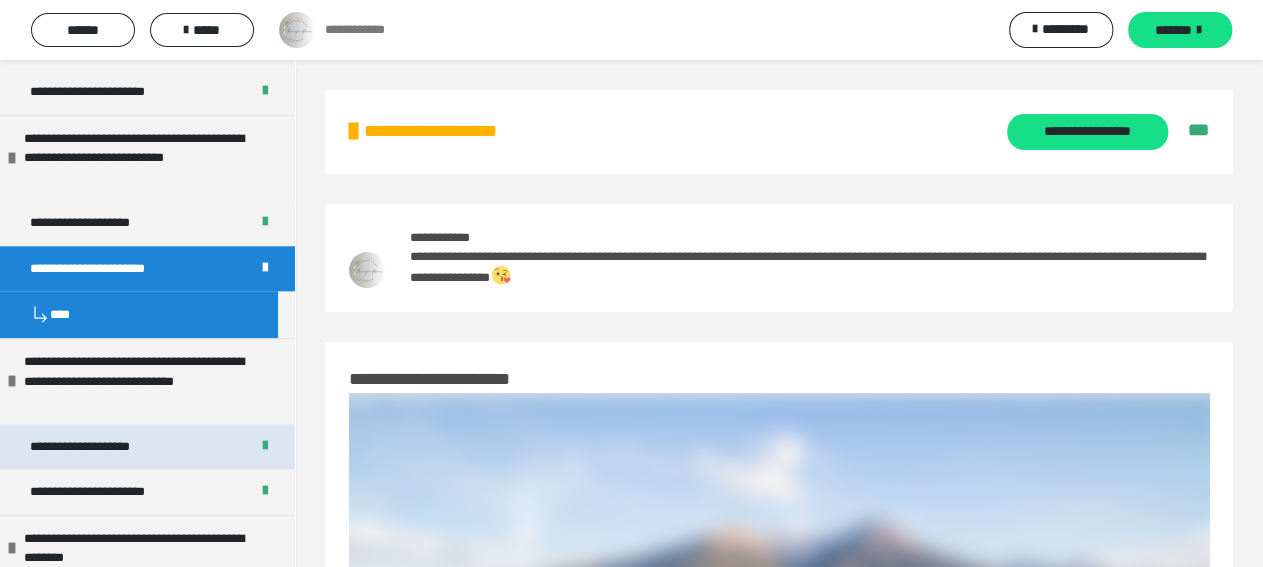 click on "**********" at bounding box center [93, 447] 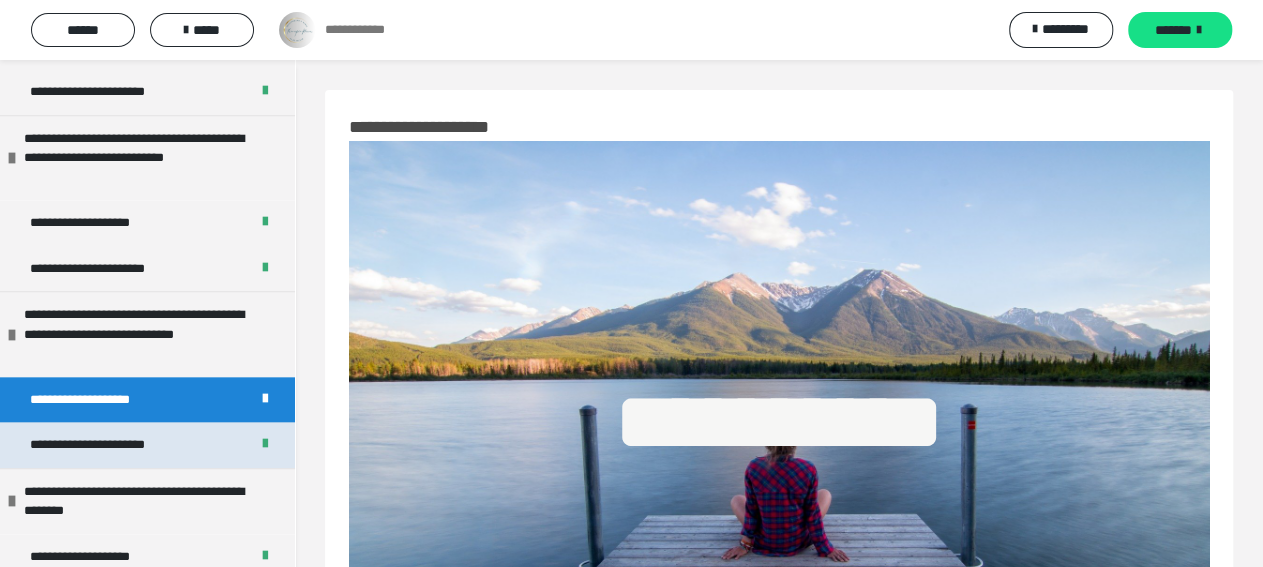 click on "**********" at bounding box center [103, 445] 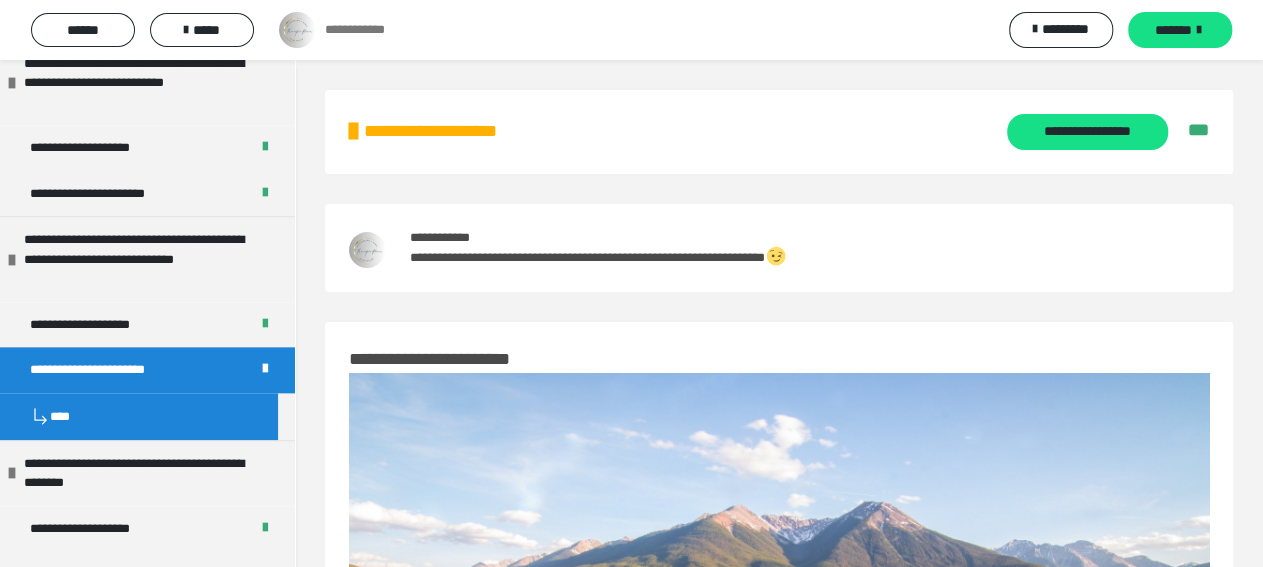 scroll, scrollTop: 1103, scrollLeft: 0, axis: vertical 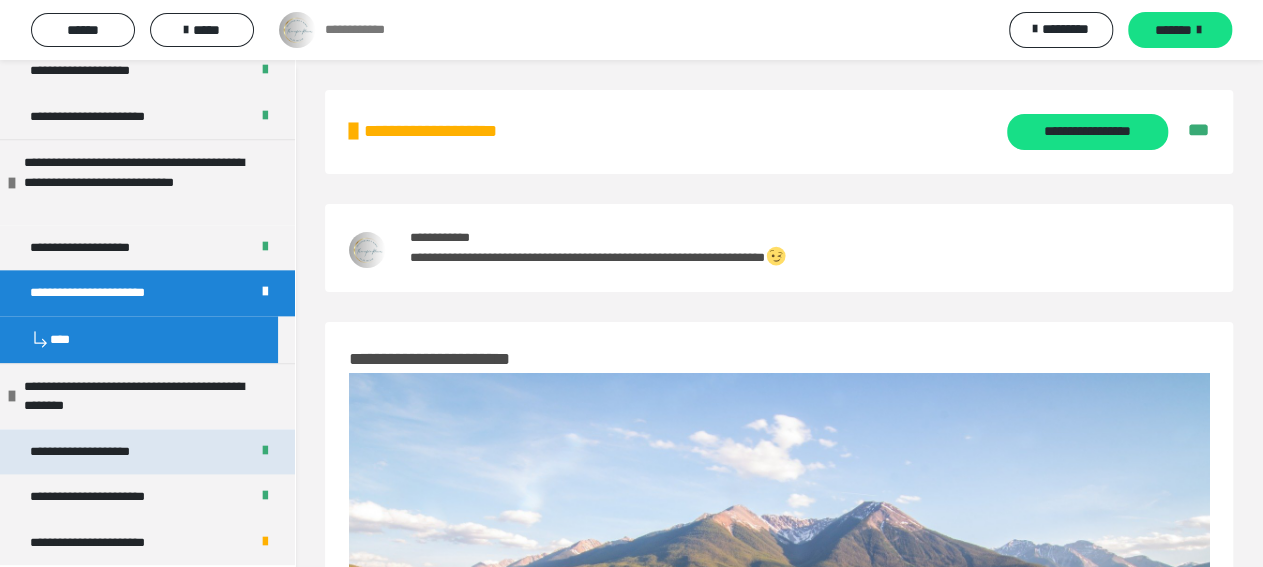 click on "**********" at bounding box center (94, 452) 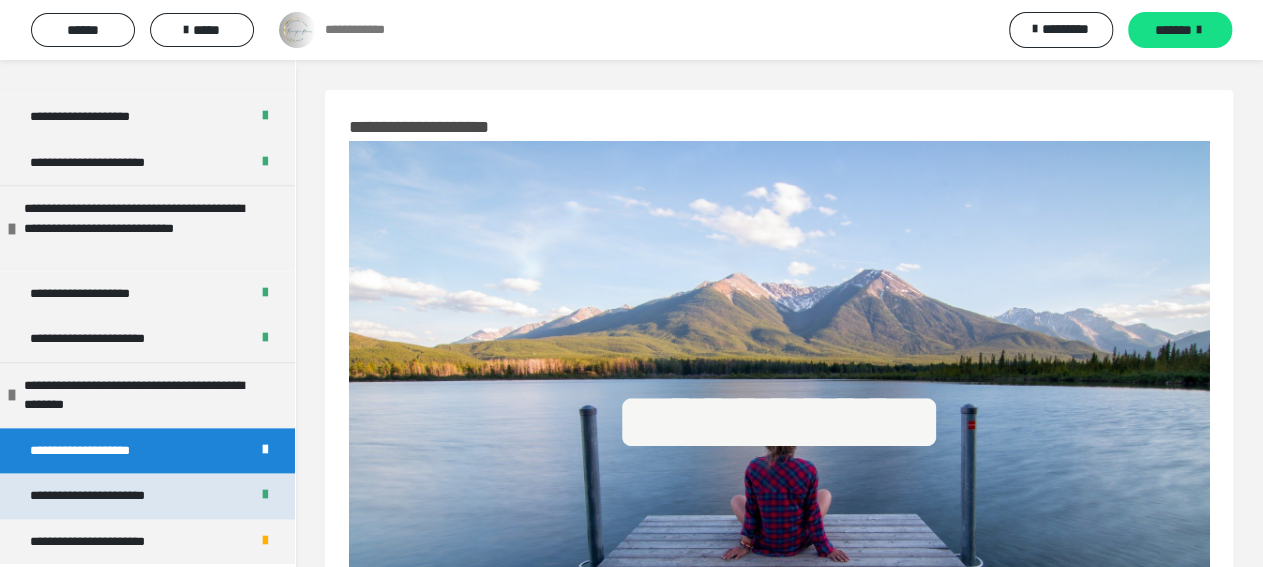 click on "**********" at bounding box center [104, 496] 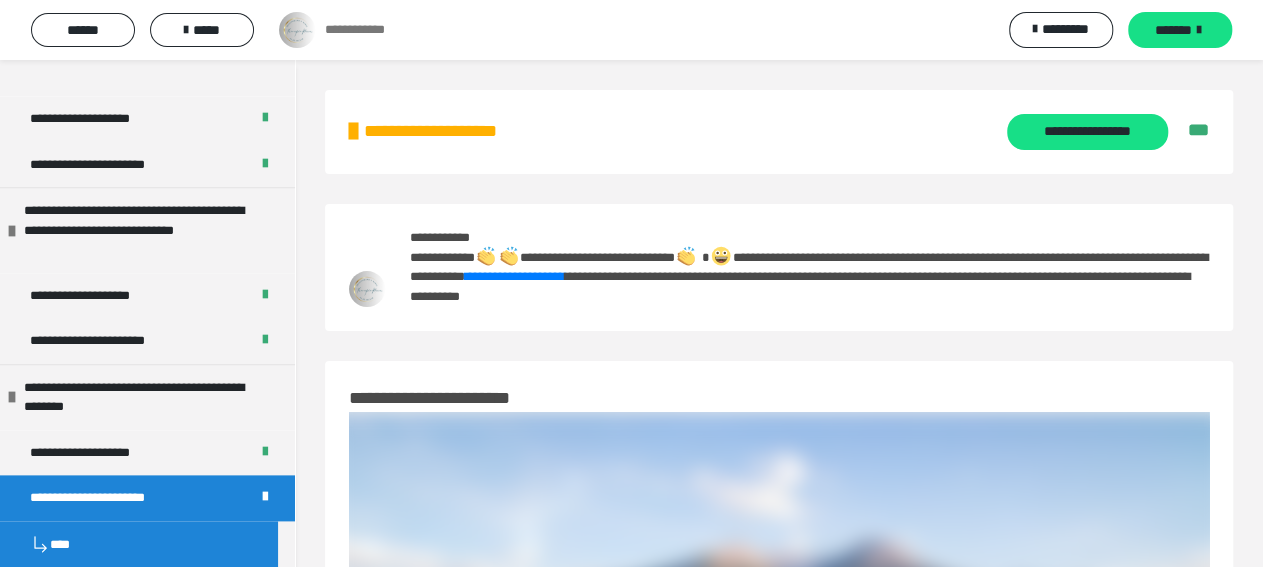 scroll, scrollTop: 1103, scrollLeft: 0, axis: vertical 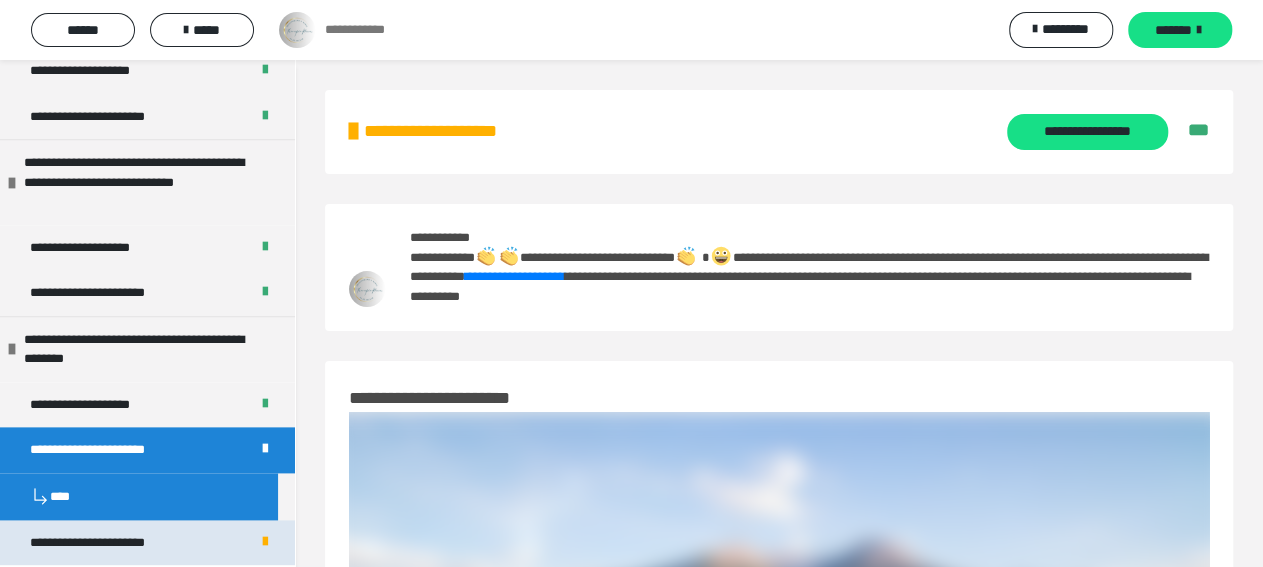 click on "**********" at bounding box center (114, 543) 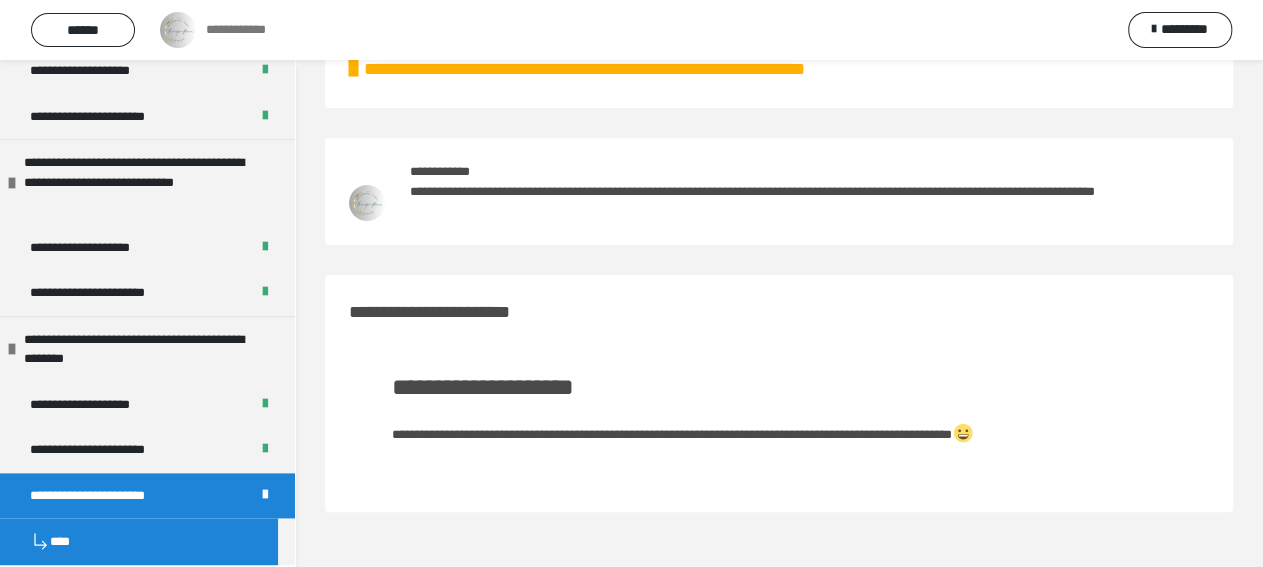 scroll, scrollTop: 0, scrollLeft: 0, axis: both 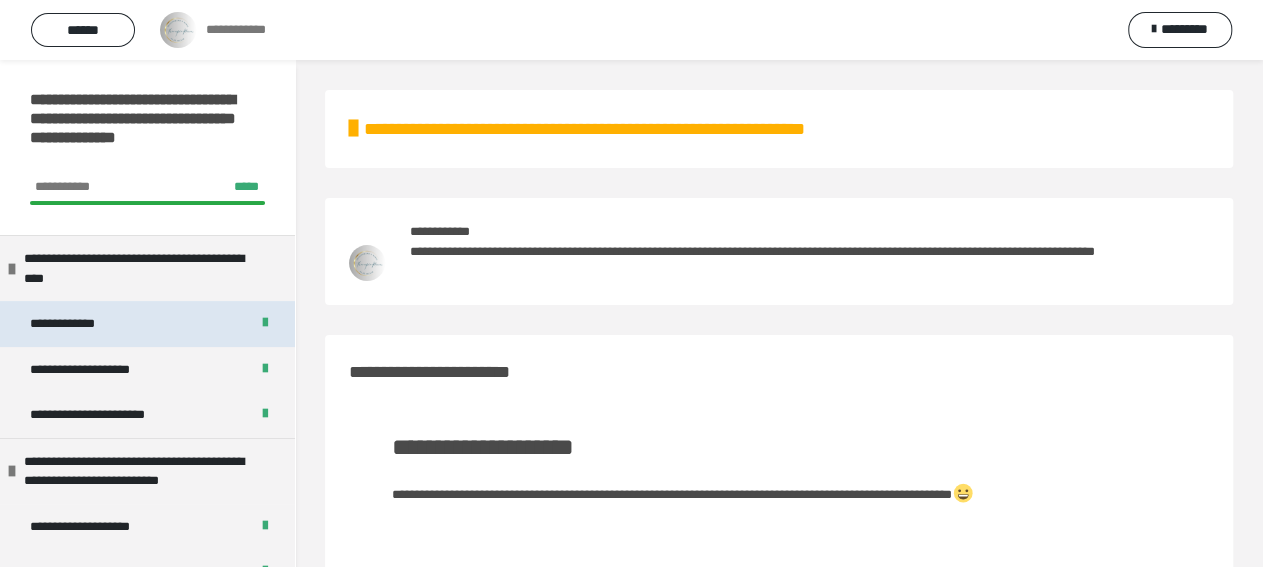 click on "**********" at bounding box center [147, 324] 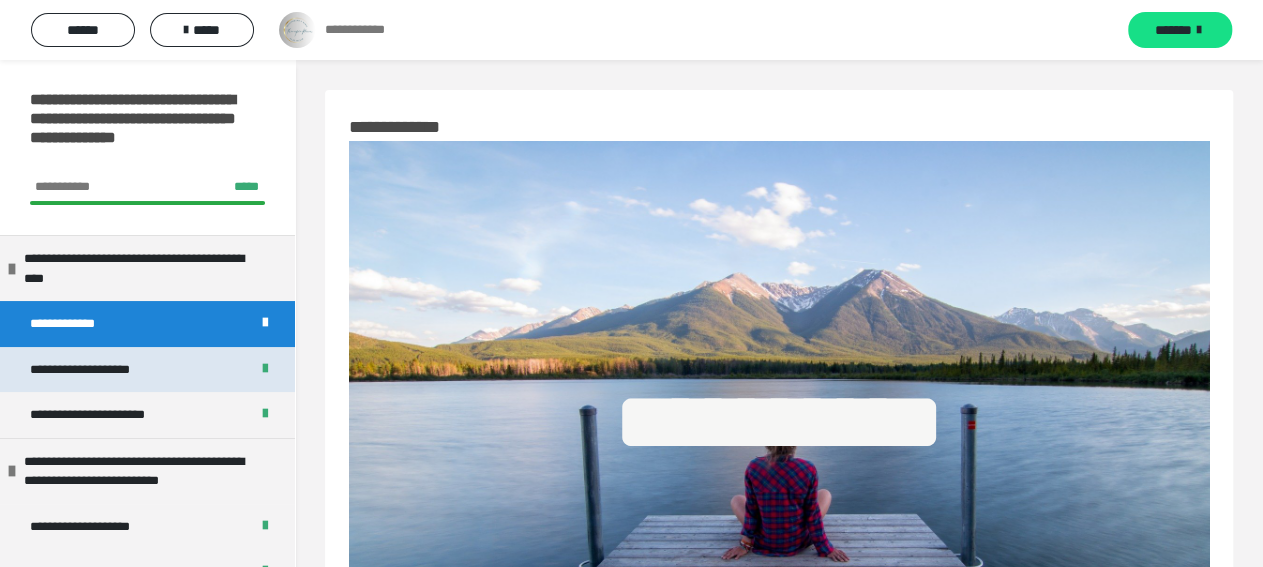 click on "**********" at bounding box center (92, 370) 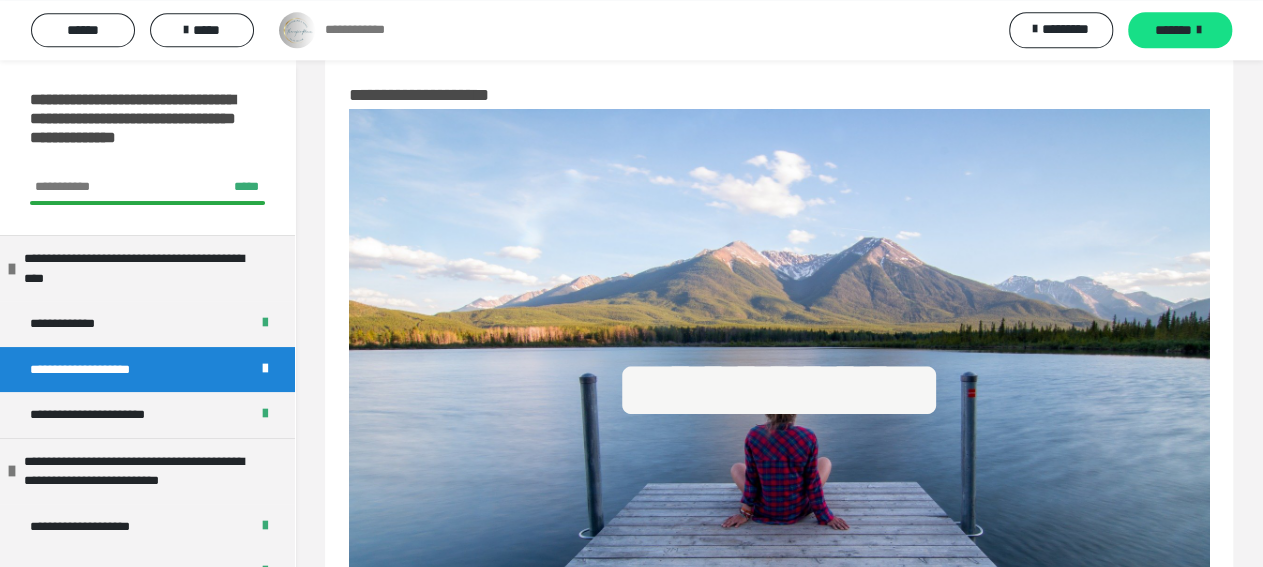 scroll, scrollTop: 0, scrollLeft: 0, axis: both 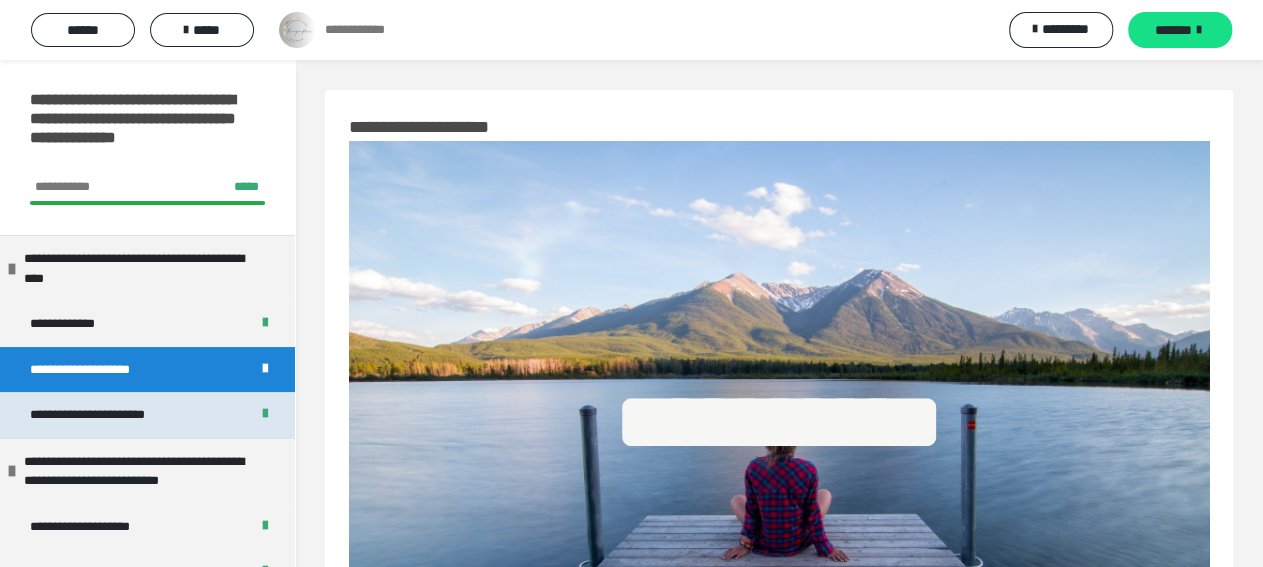 click on "**********" at bounding box center [102, 415] 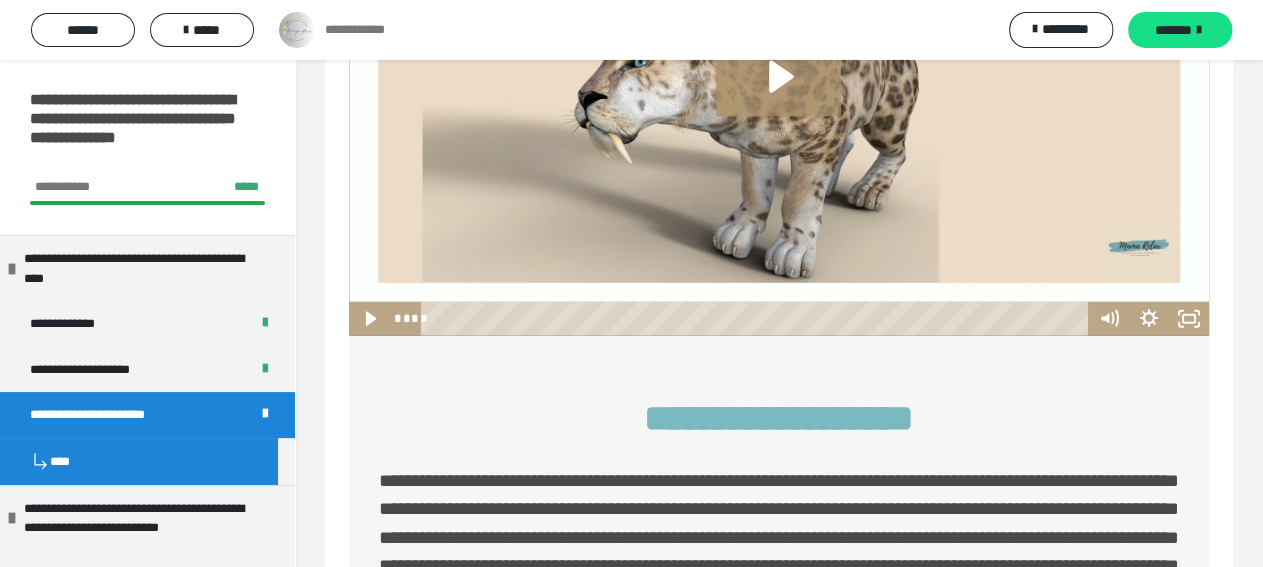 scroll, scrollTop: 2079, scrollLeft: 0, axis: vertical 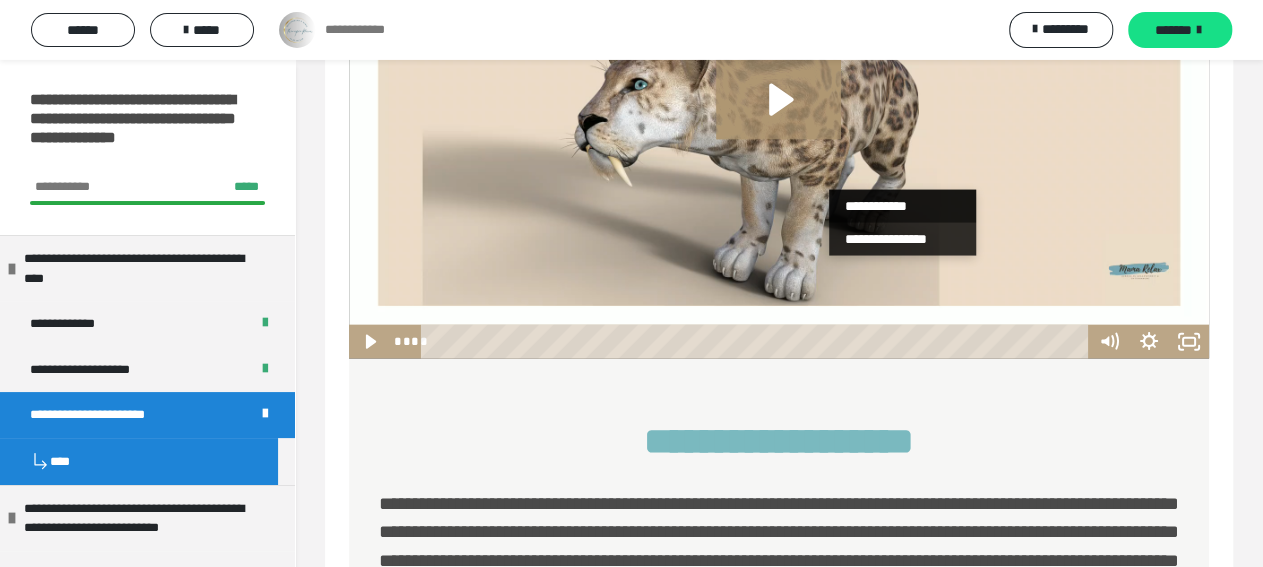 click on "**********" at bounding box center [902, 206] 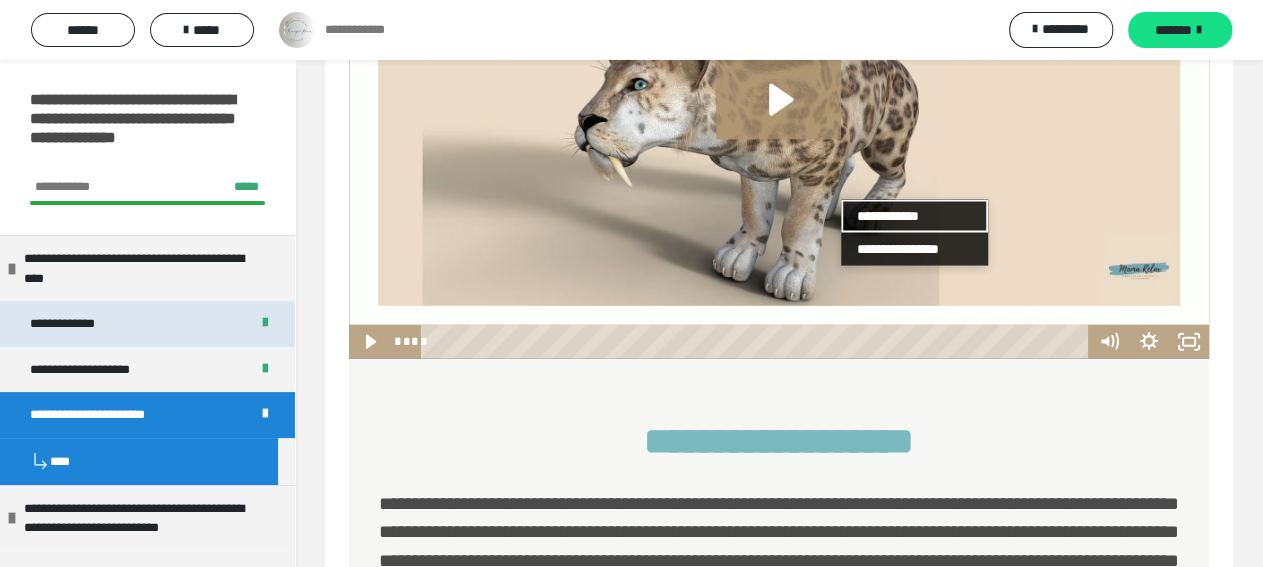 click on "**********" at bounding box center [147, 324] 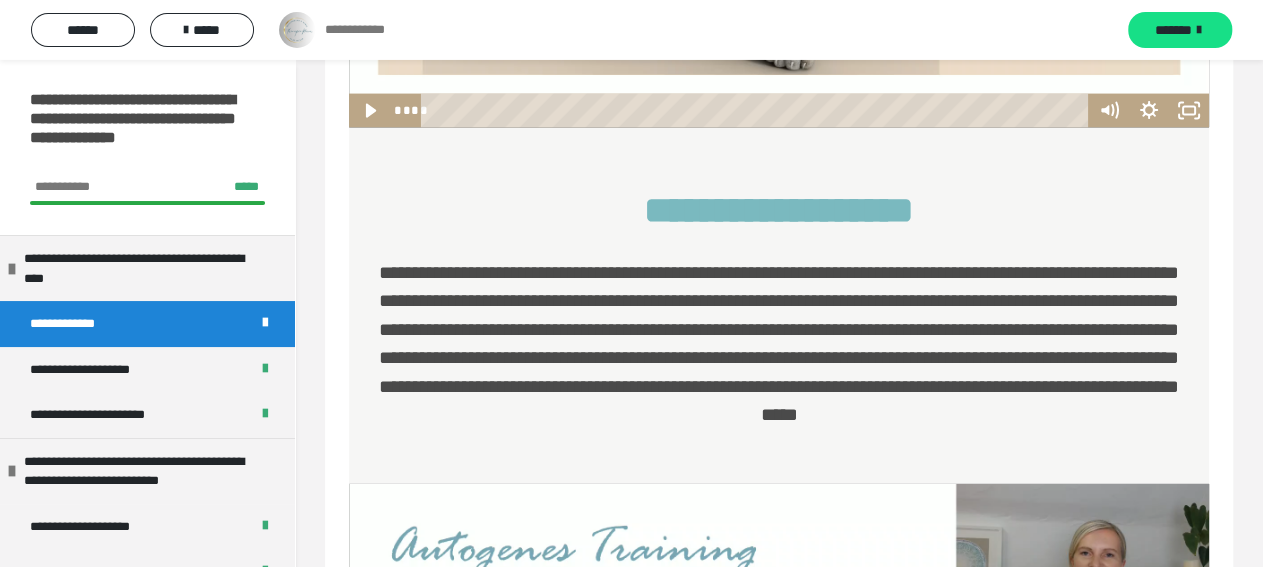 scroll, scrollTop: 1848, scrollLeft: 0, axis: vertical 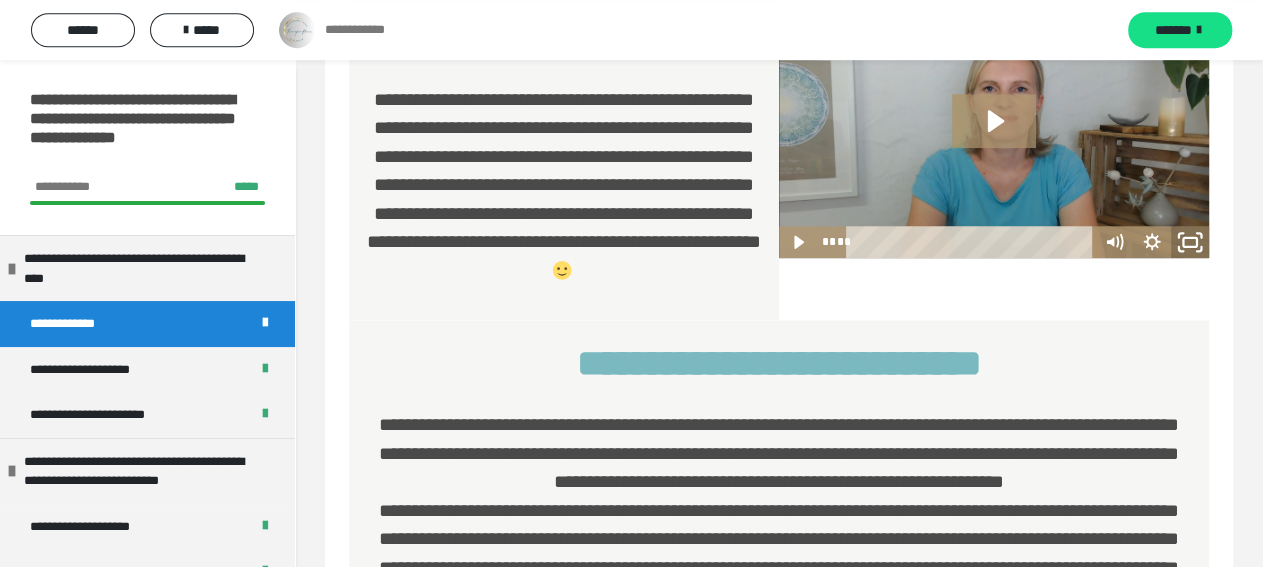 click 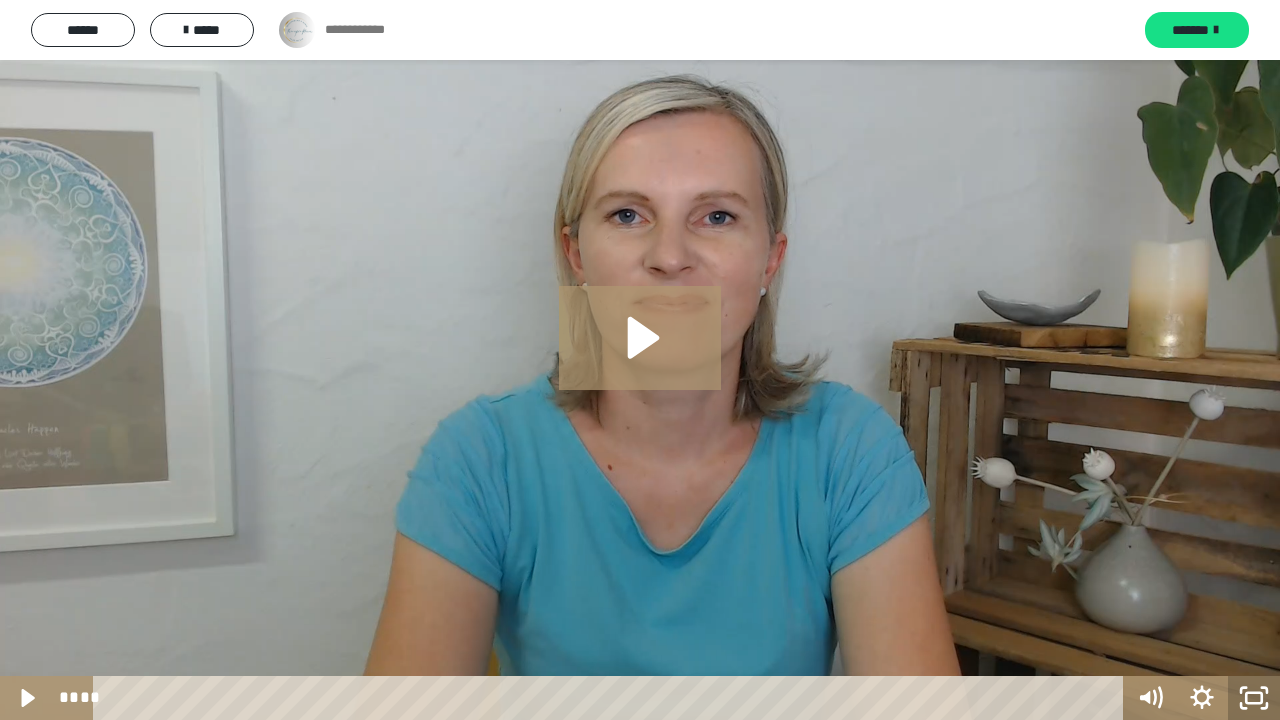 click 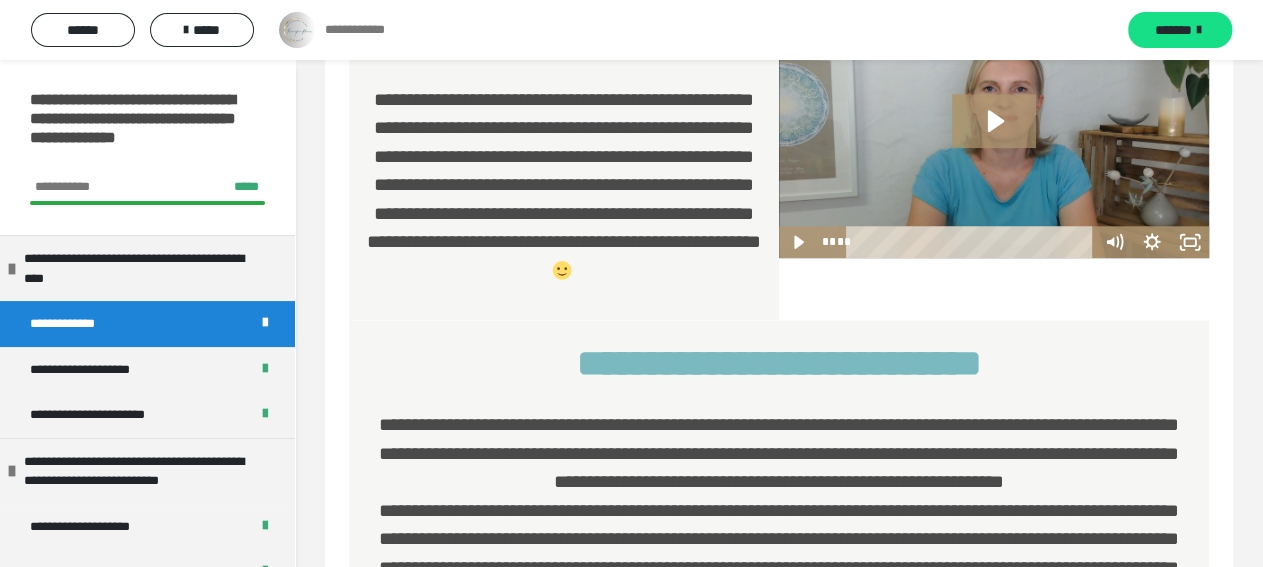 click on "**********" at bounding box center (779, 688) 